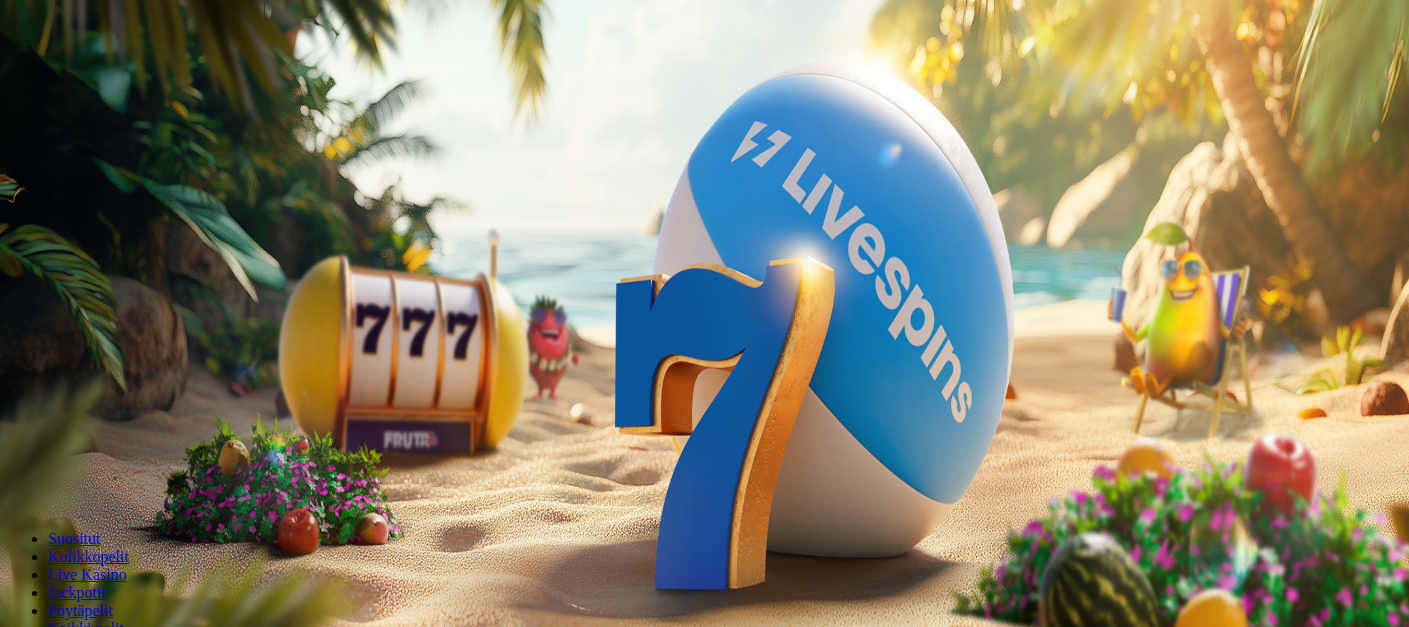 scroll, scrollTop: 0, scrollLeft: 0, axis: both 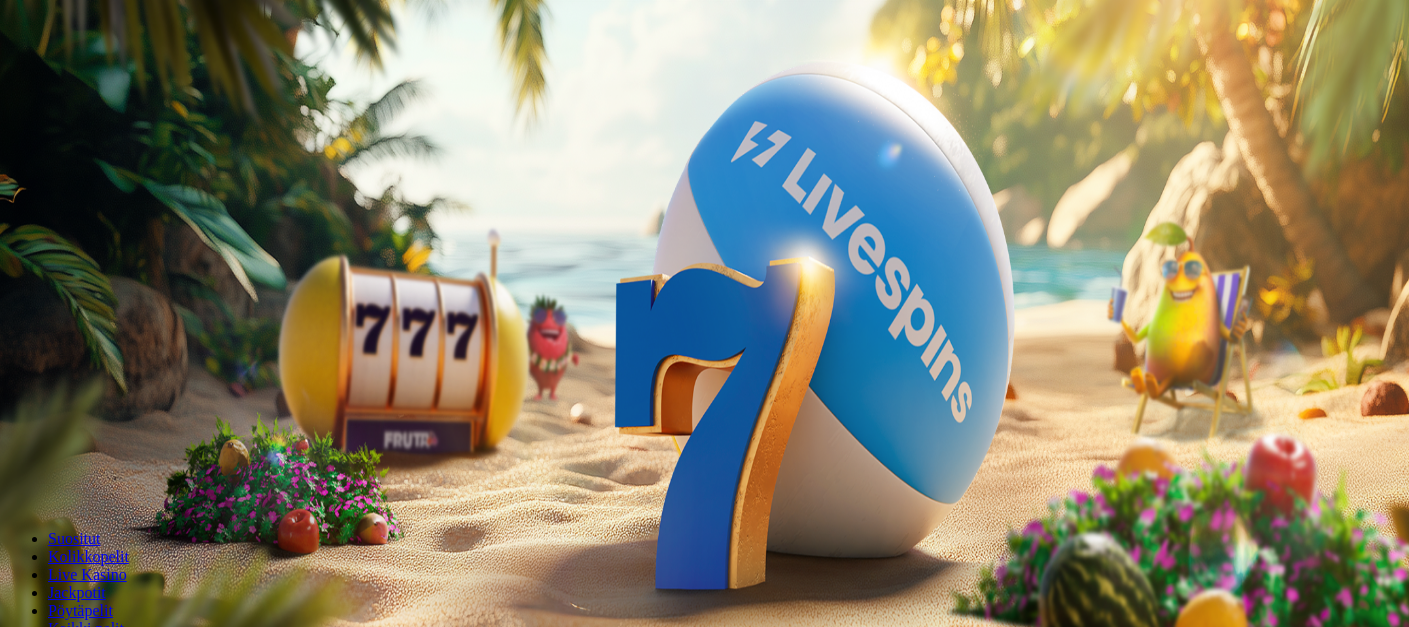 click on "Kirjaudu" at bounding box center (138, 72) 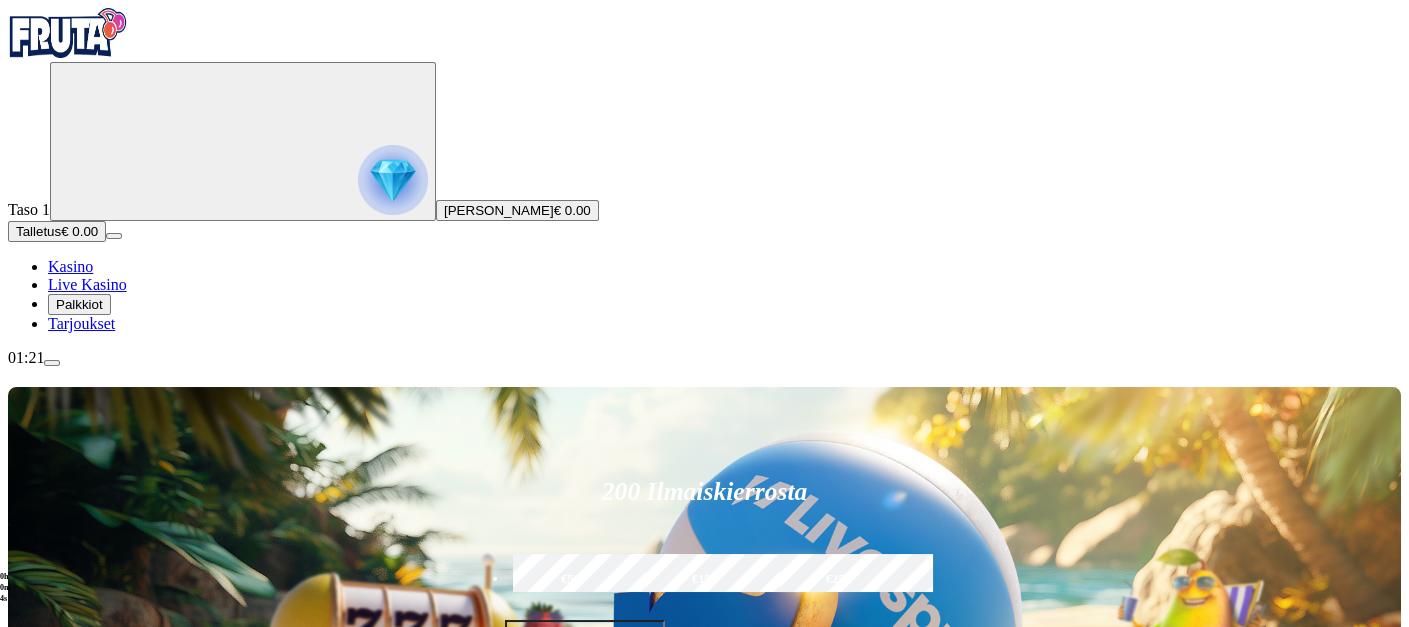click on "Palkkiot" at bounding box center (79, 304) 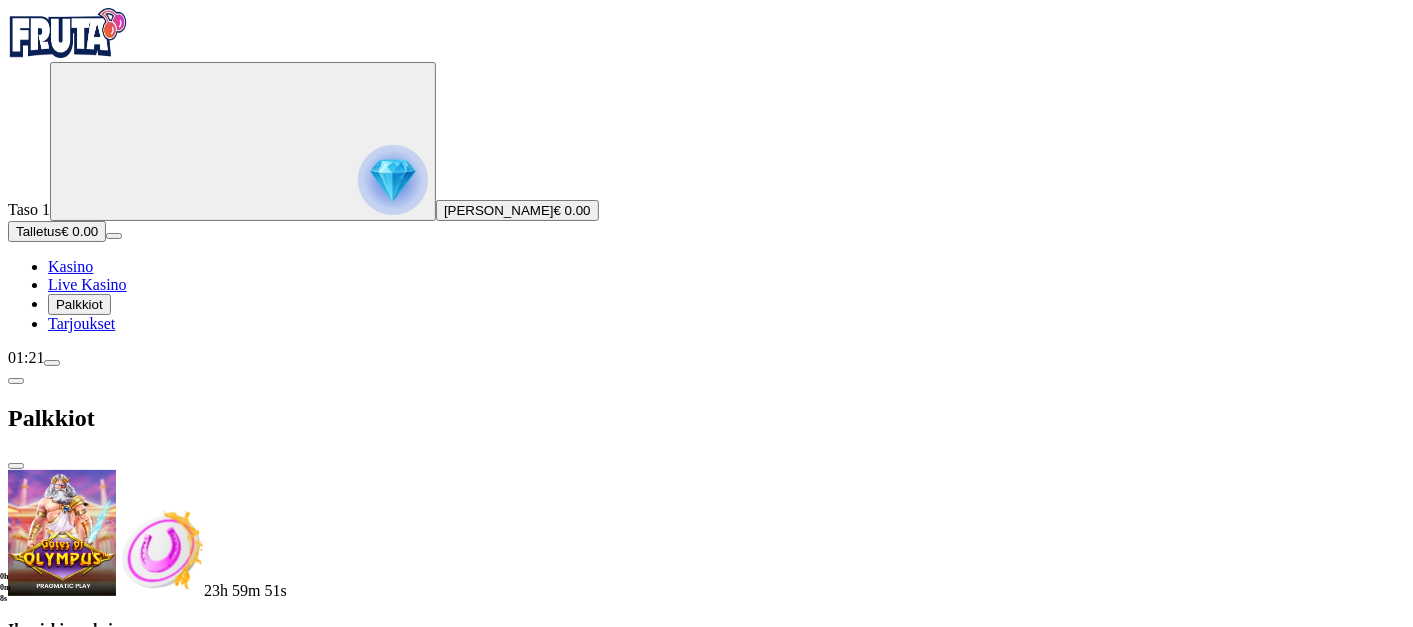 click at bounding box center [88, 709] 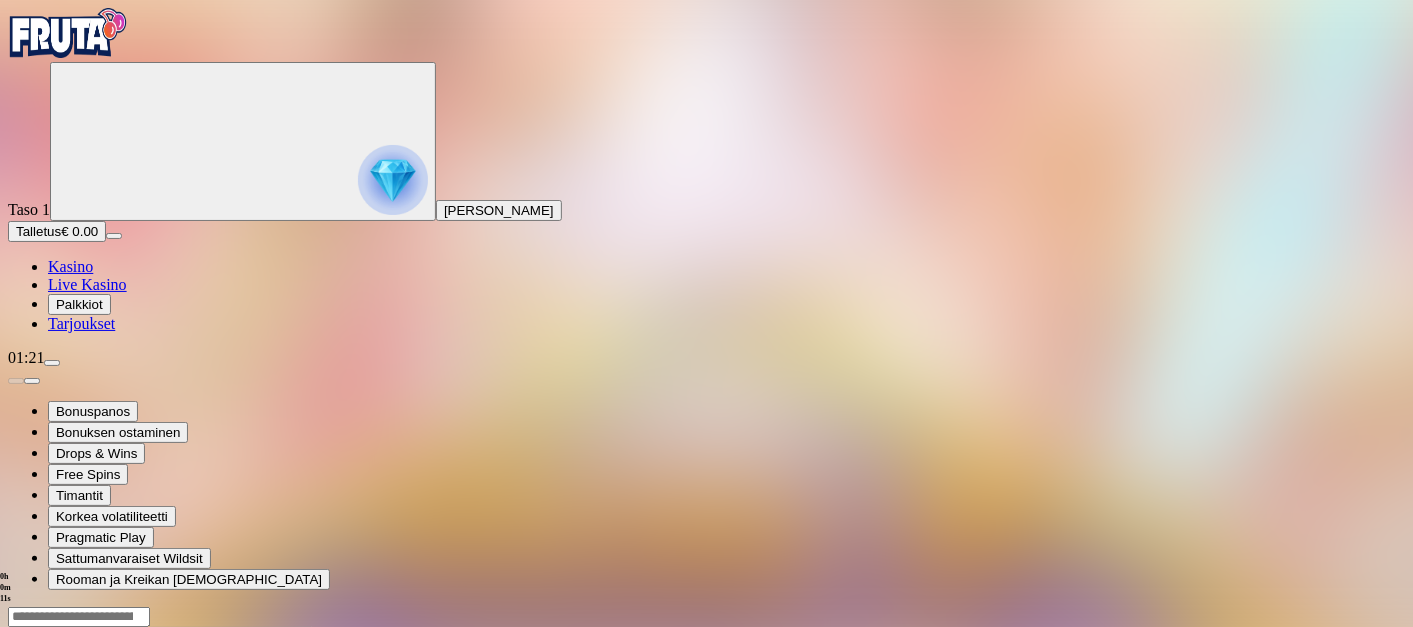 click at bounding box center (48, 799) 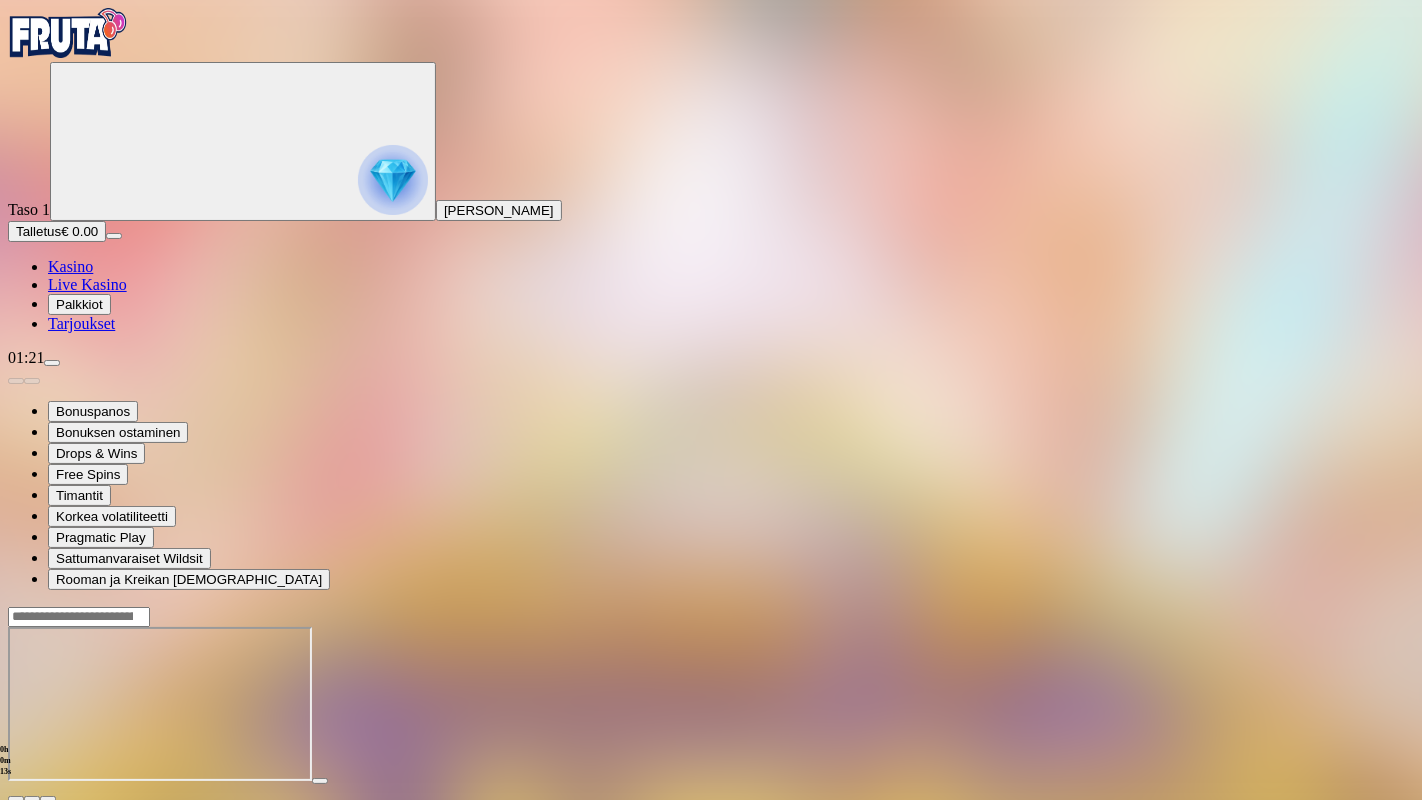 type 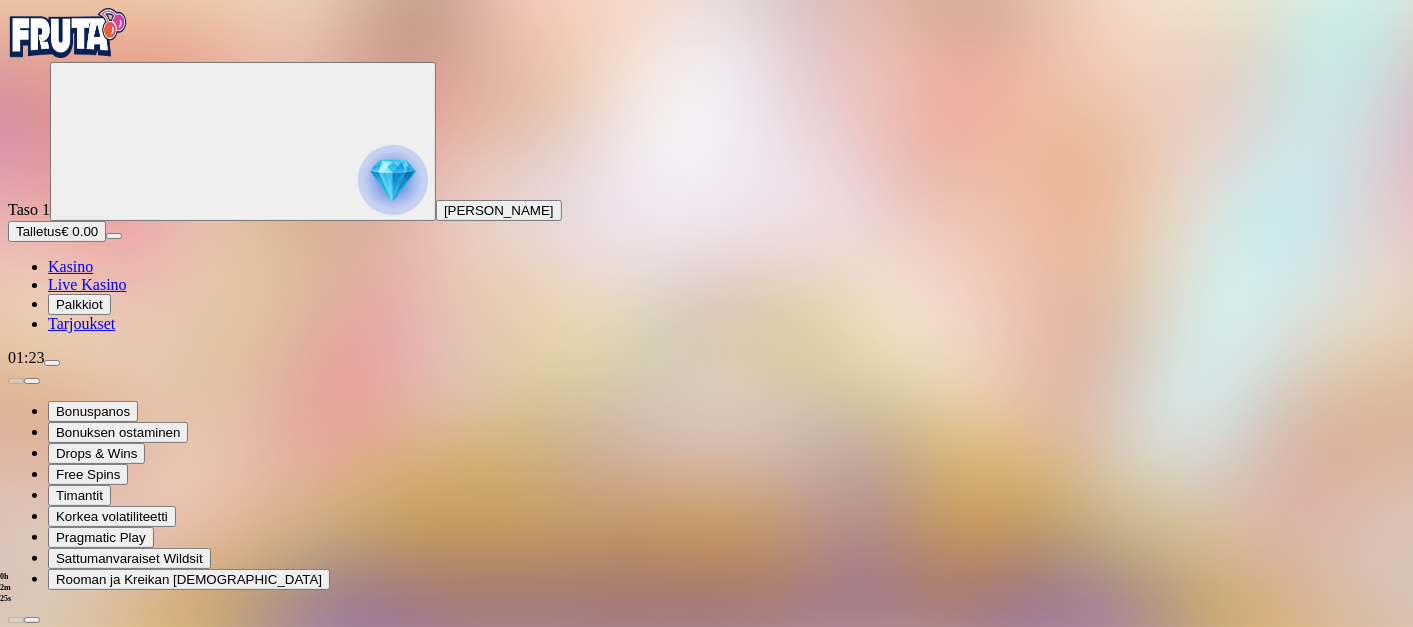 click at bounding box center [68, 33] 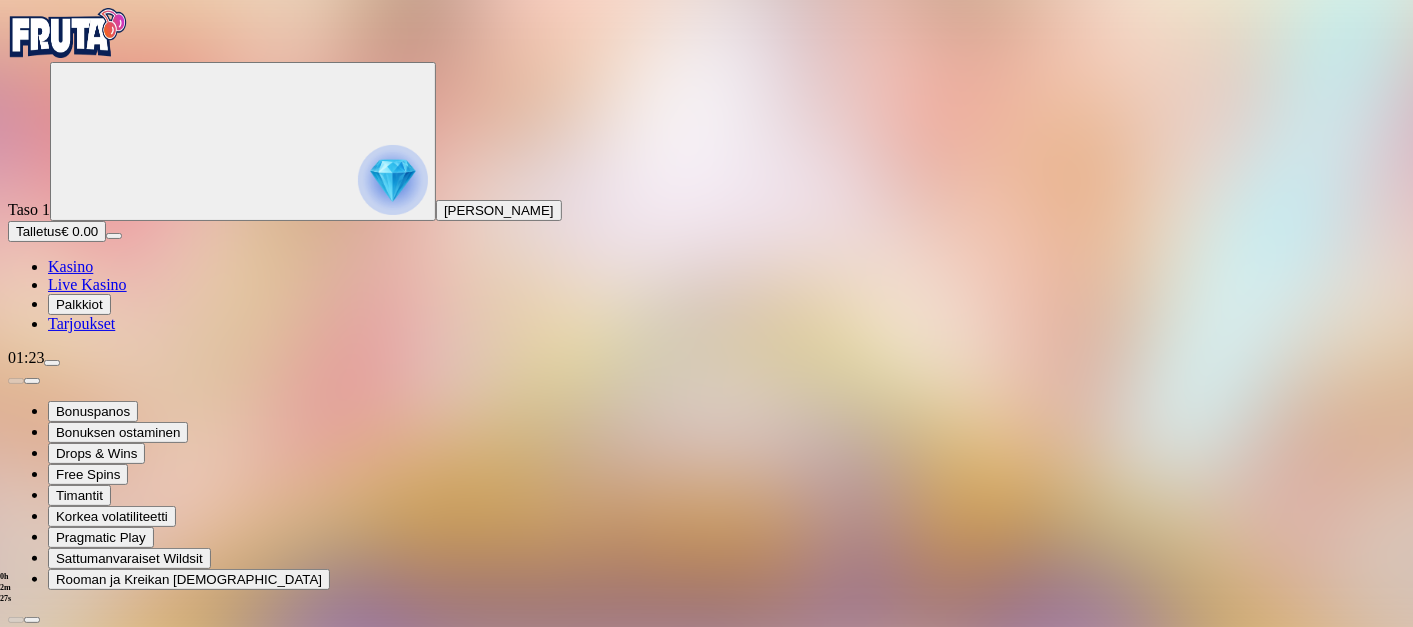 click at bounding box center [68, 33] 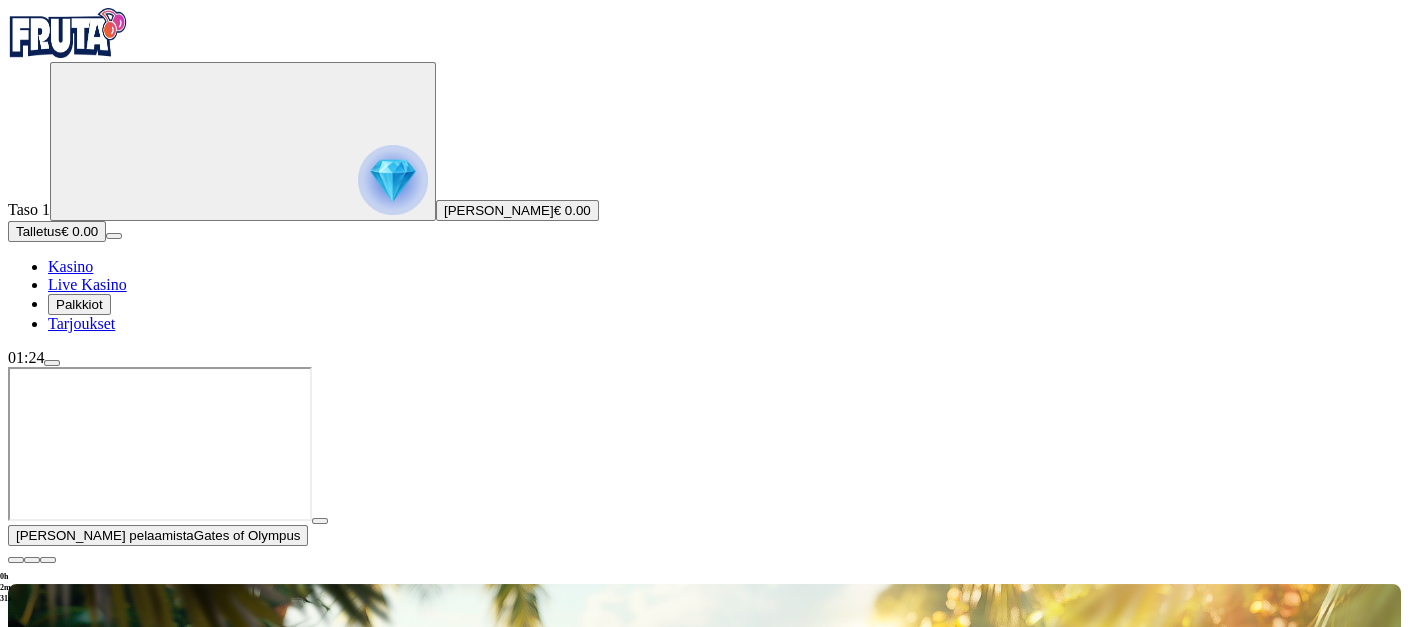 click at bounding box center (16, 560) 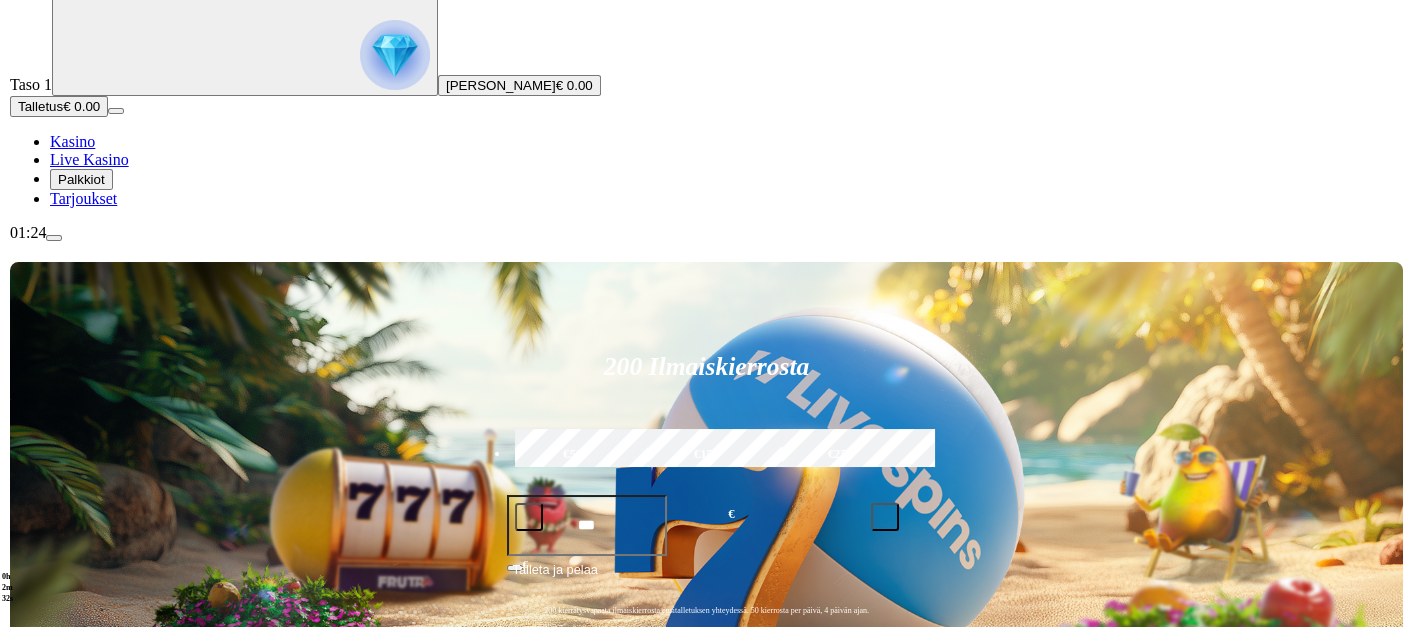 scroll, scrollTop: 126, scrollLeft: 0, axis: vertical 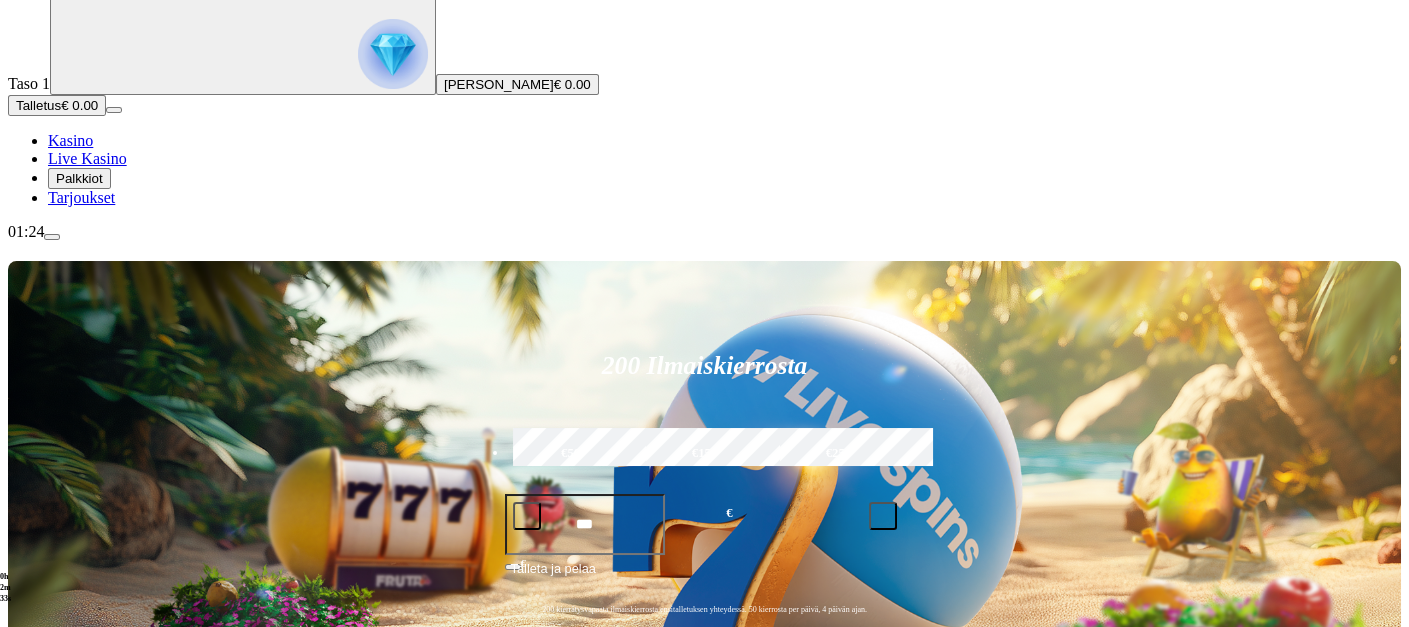click on "Palkkiot" at bounding box center (79, 178) 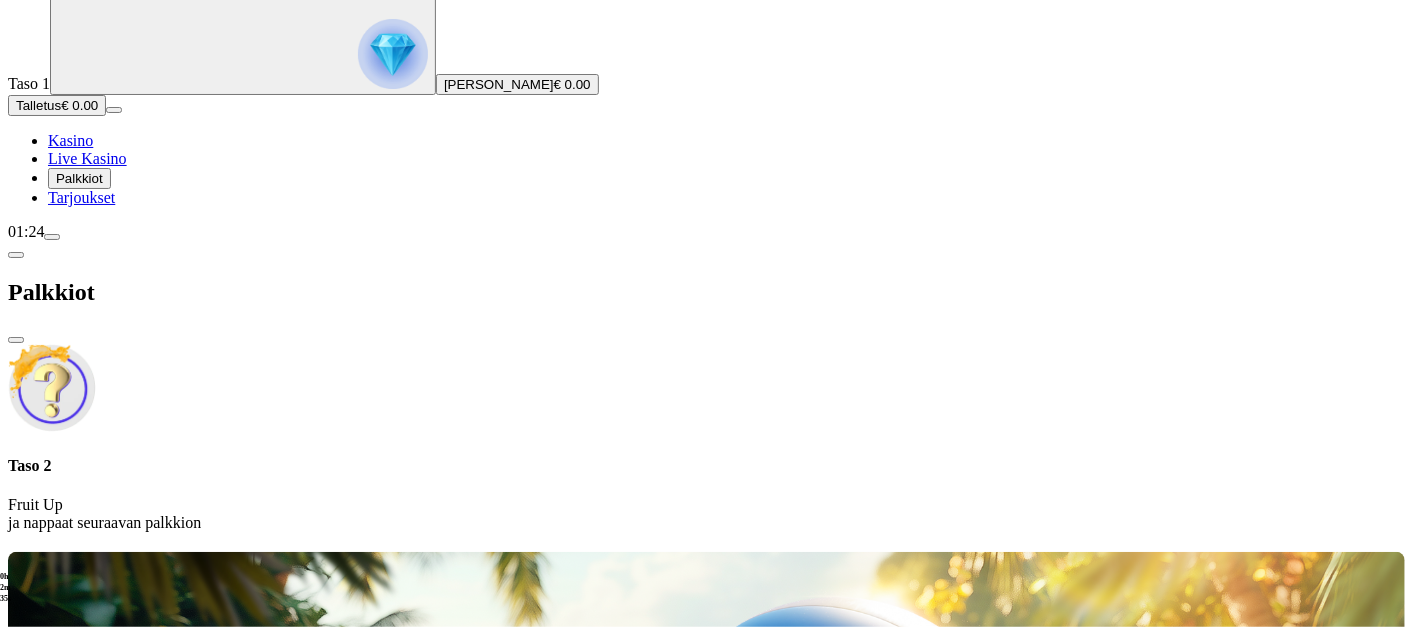 click at bounding box center (706, 548) 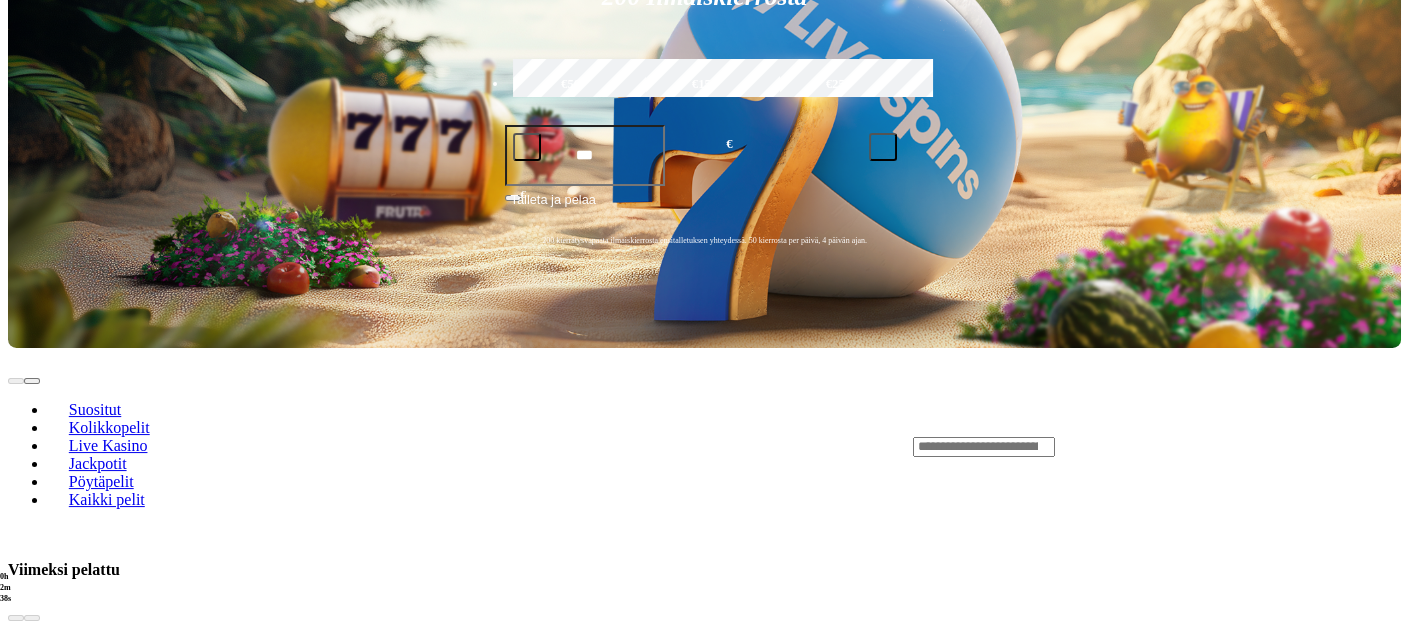 scroll, scrollTop: 506, scrollLeft: 0, axis: vertical 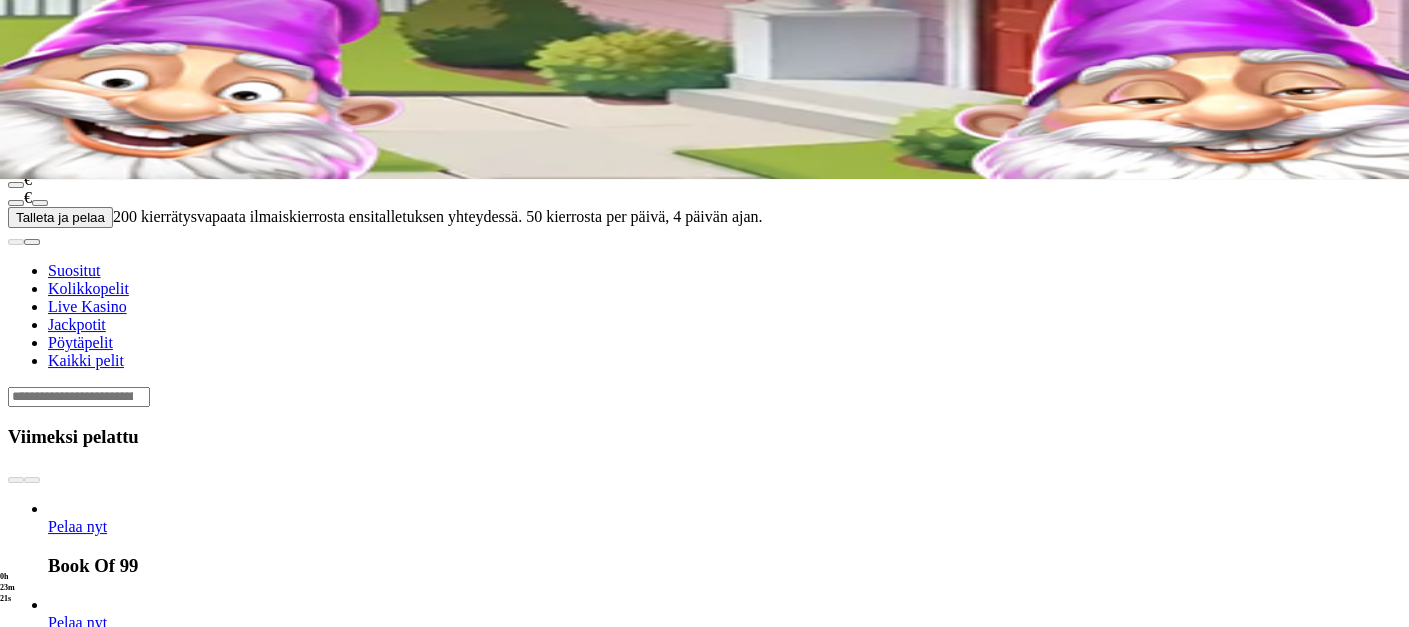 click on "Palkkiot" at bounding box center (79, -144) 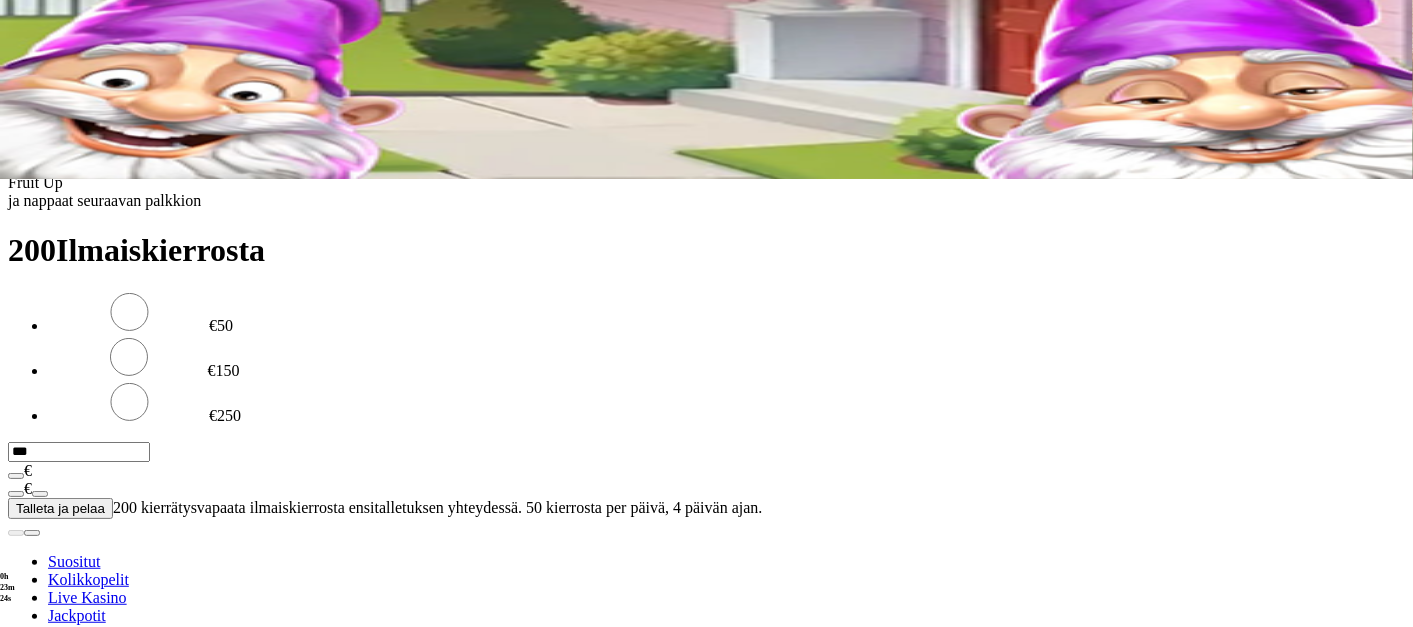 click on "[PERSON_NAME] € 2.35" at bounding box center [517, -238] 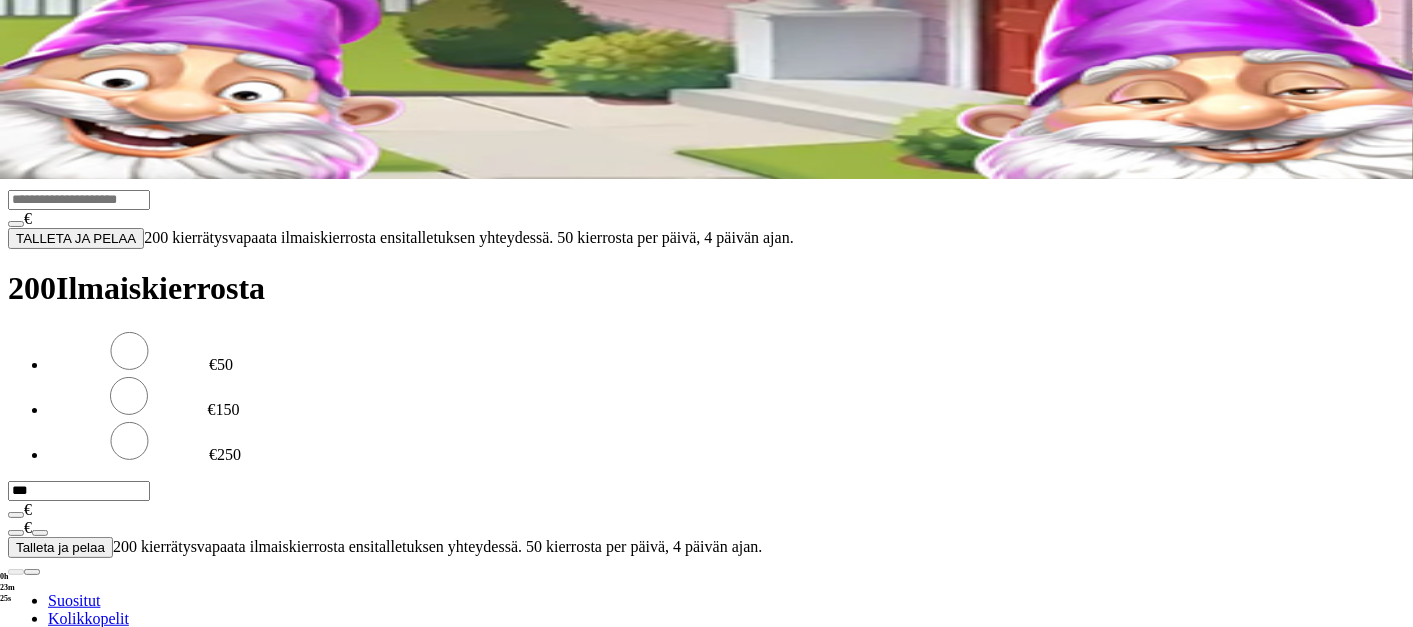 click at bounding box center (16, 18) 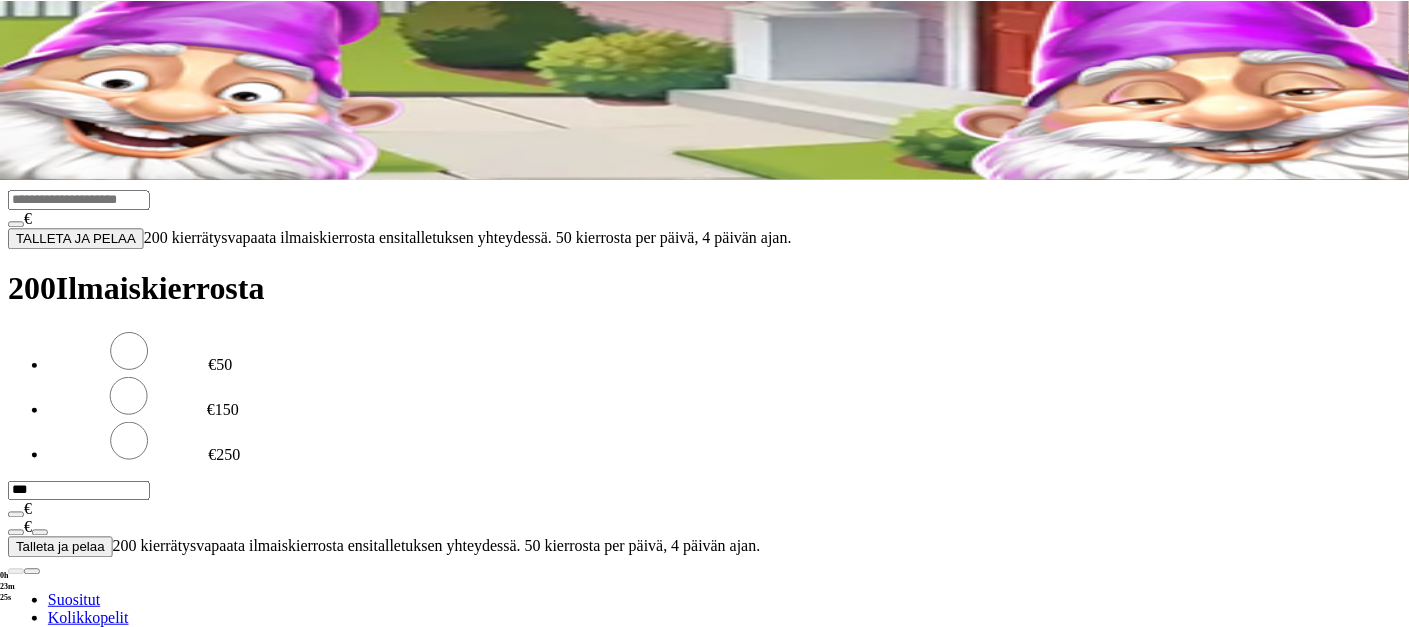 scroll, scrollTop: 0, scrollLeft: 0, axis: both 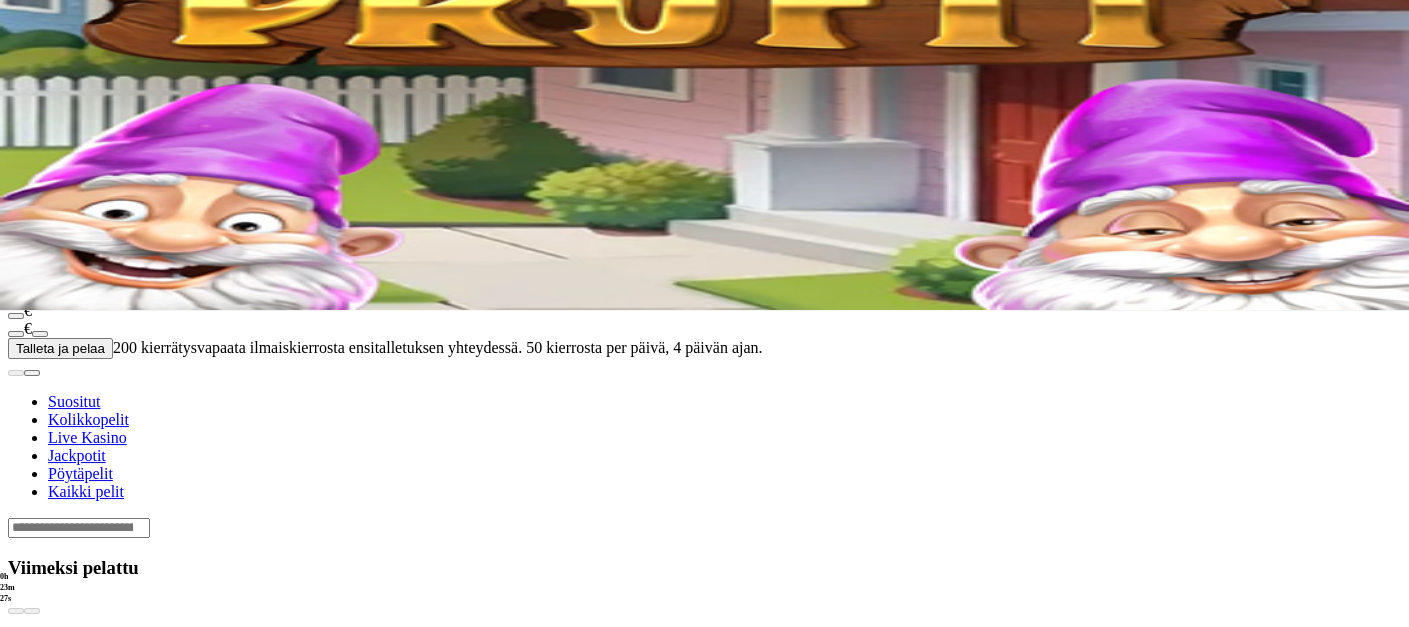 click on "[PERSON_NAME]" at bounding box center [499, -107] 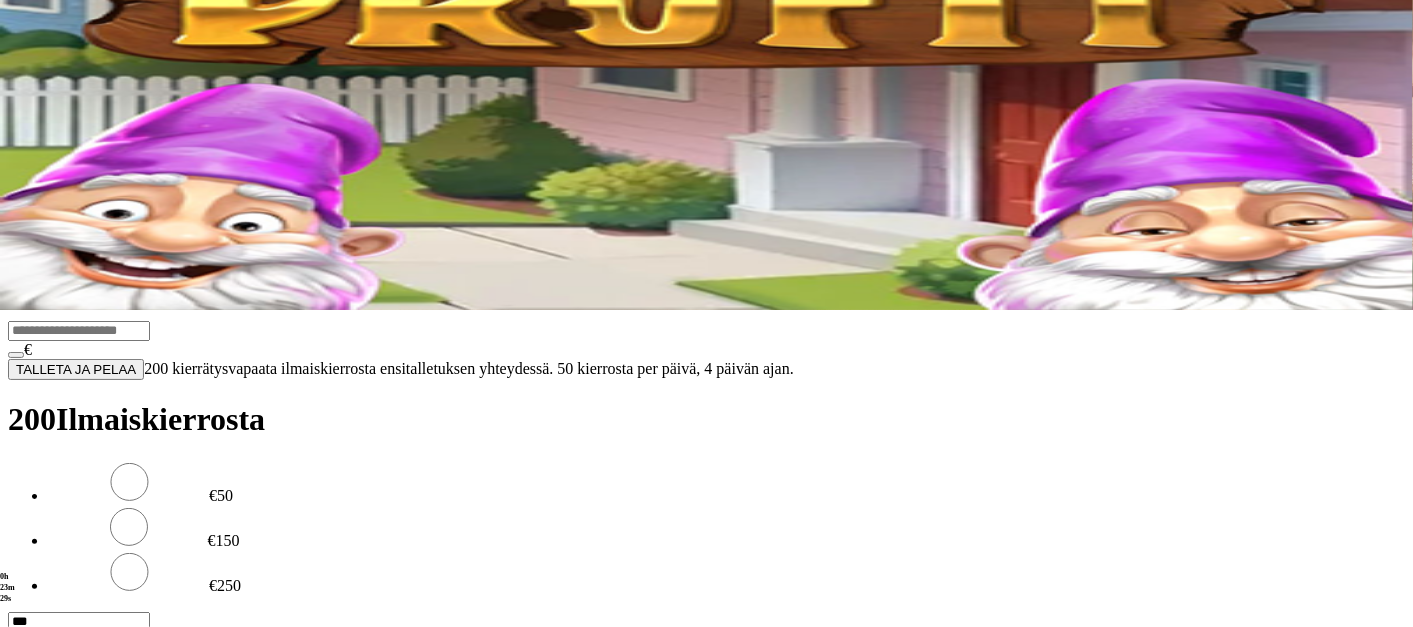 click at bounding box center [16, 149] 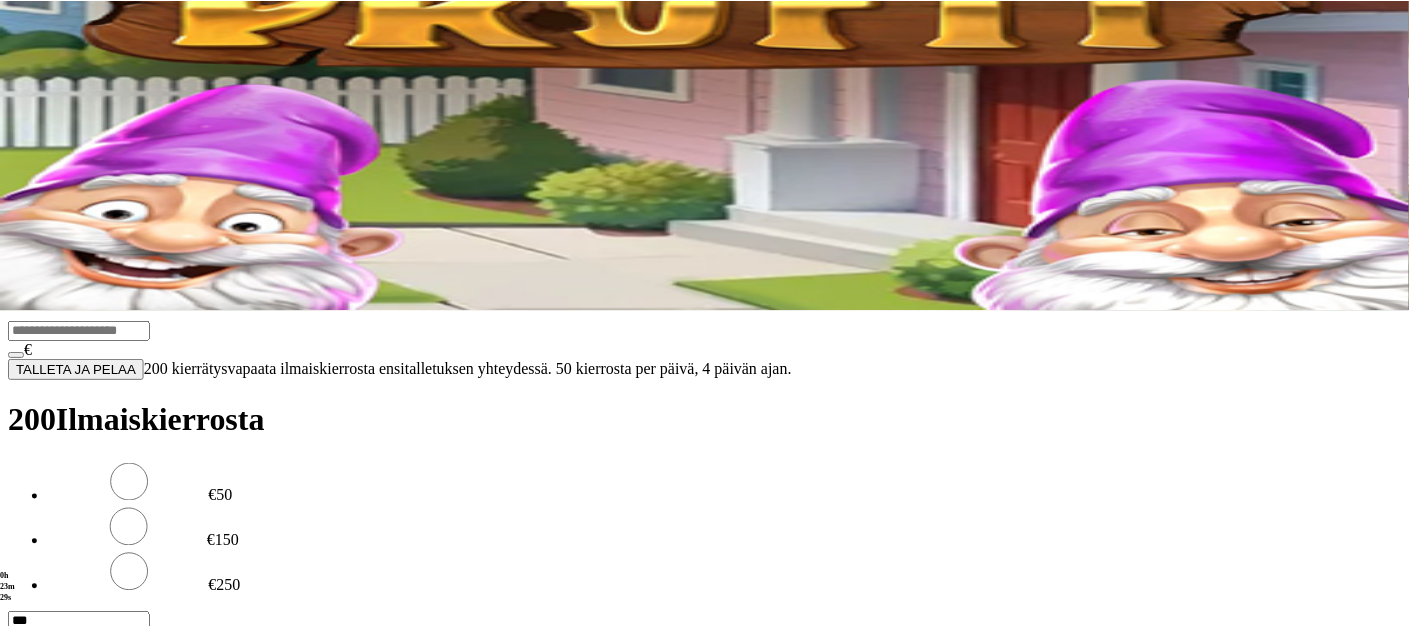 scroll, scrollTop: 0, scrollLeft: 0, axis: both 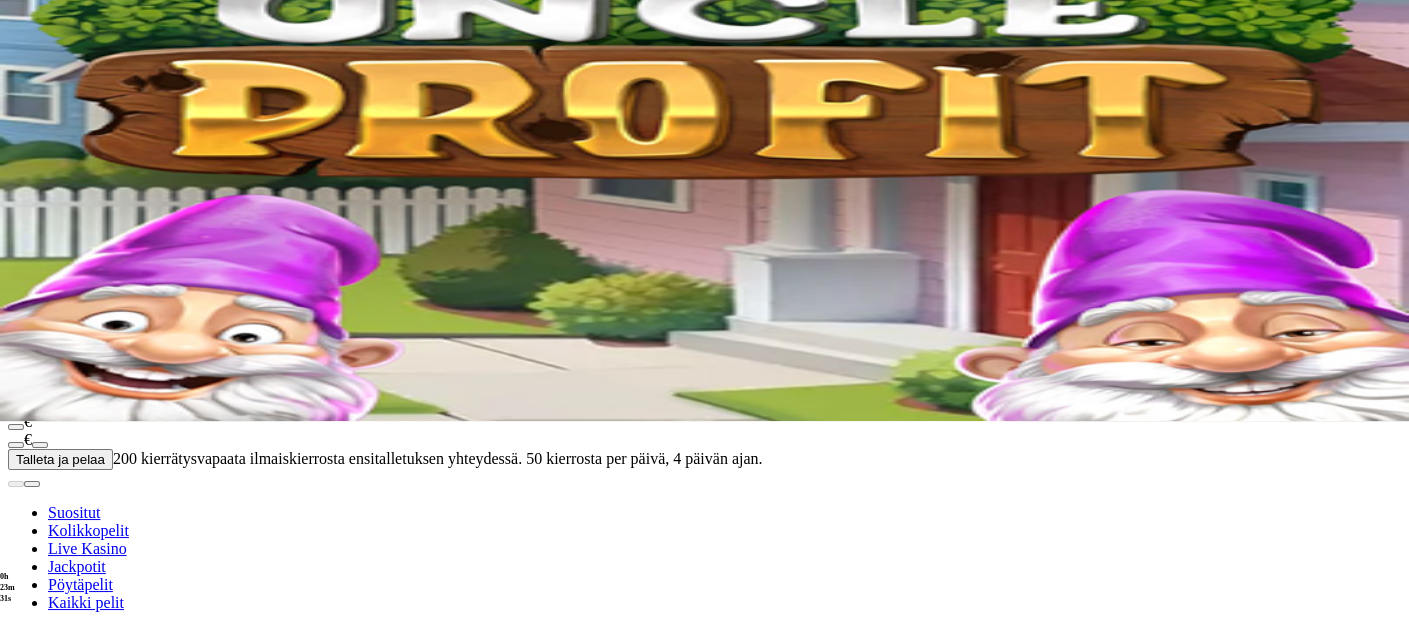 click at bounding box center [48, 874] 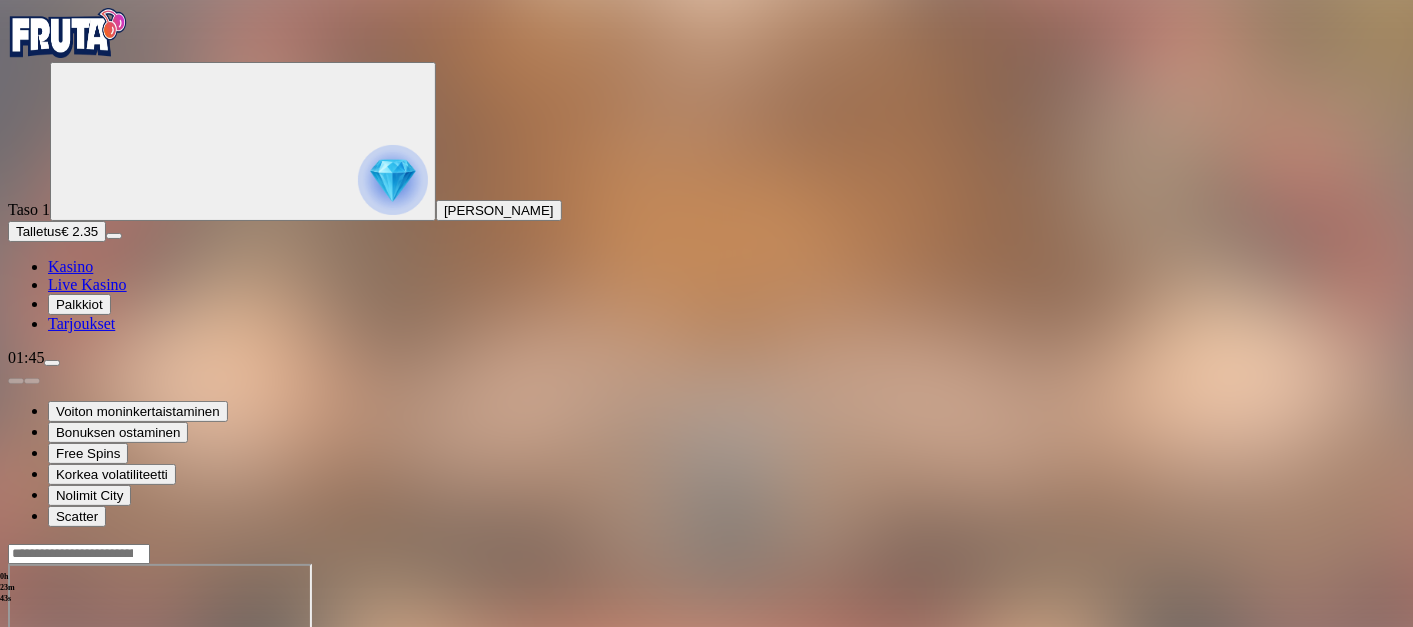 click at bounding box center (68, 33) 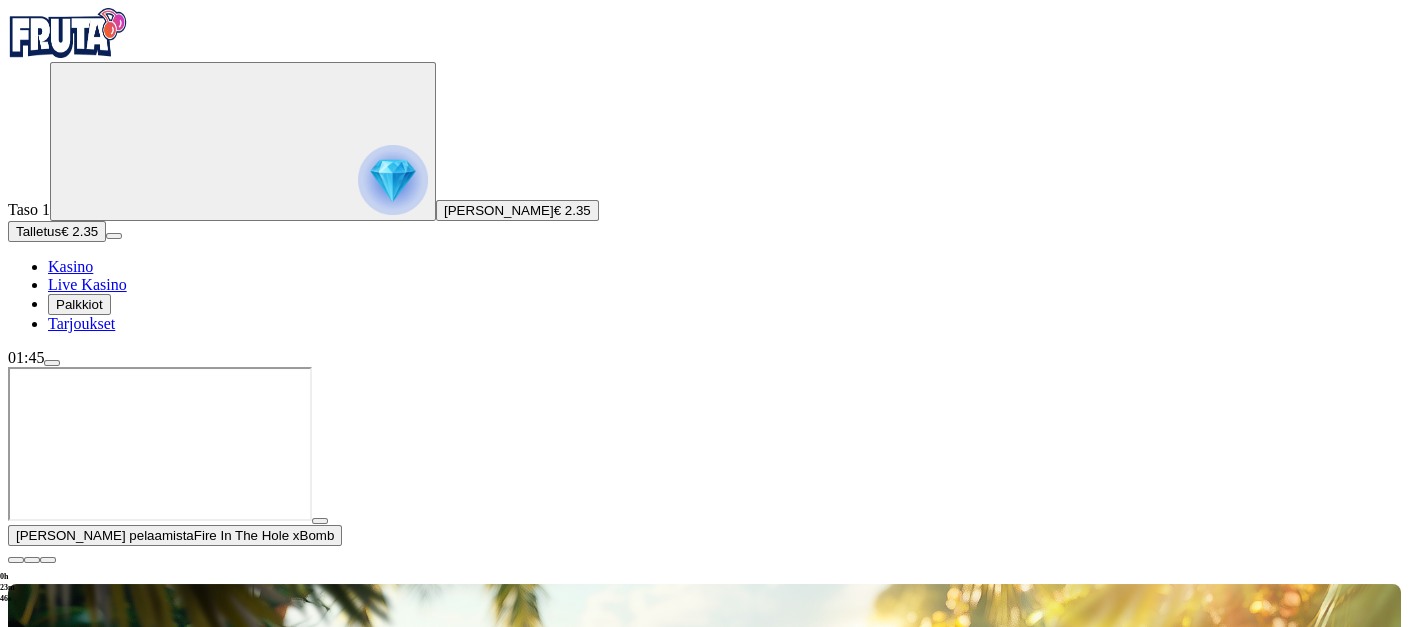 click at bounding box center [16, 560] 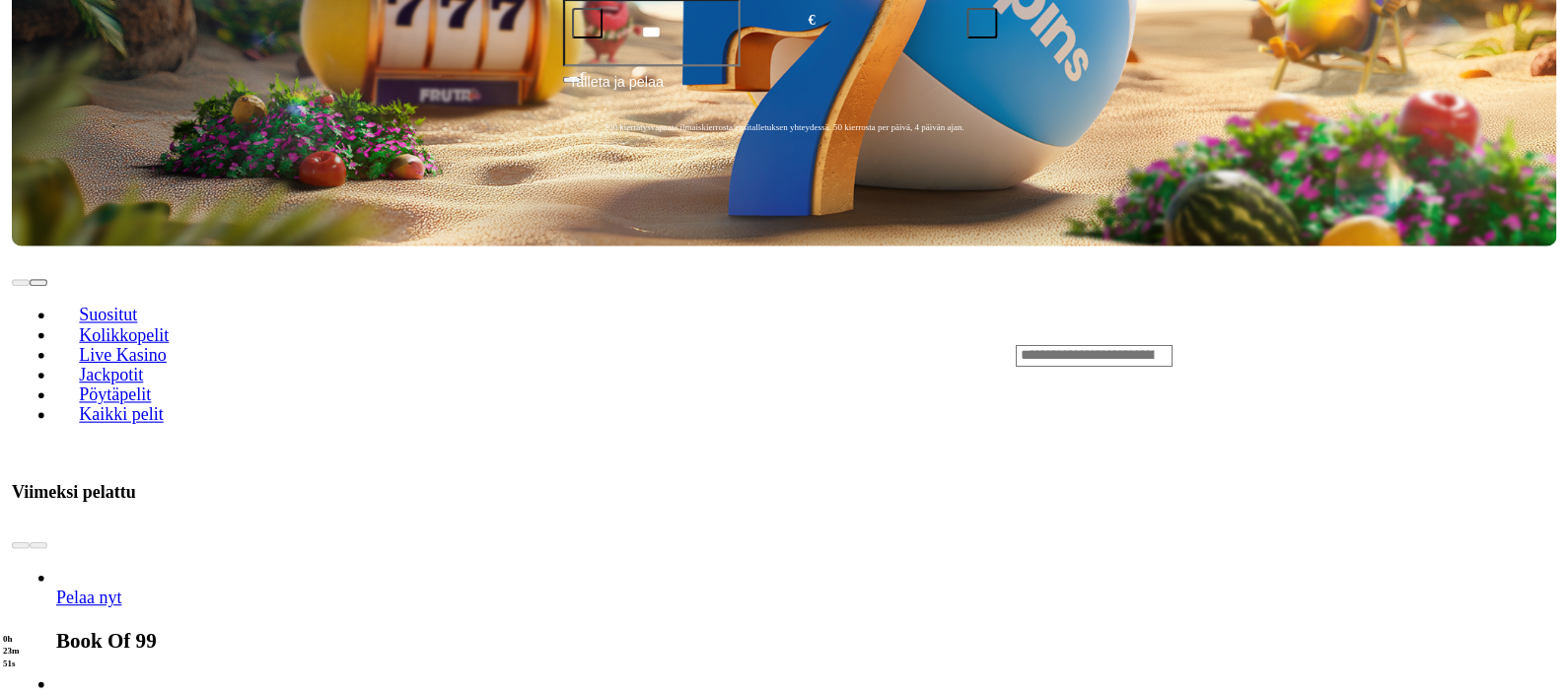 scroll, scrollTop: 612, scrollLeft: 0, axis: vertical 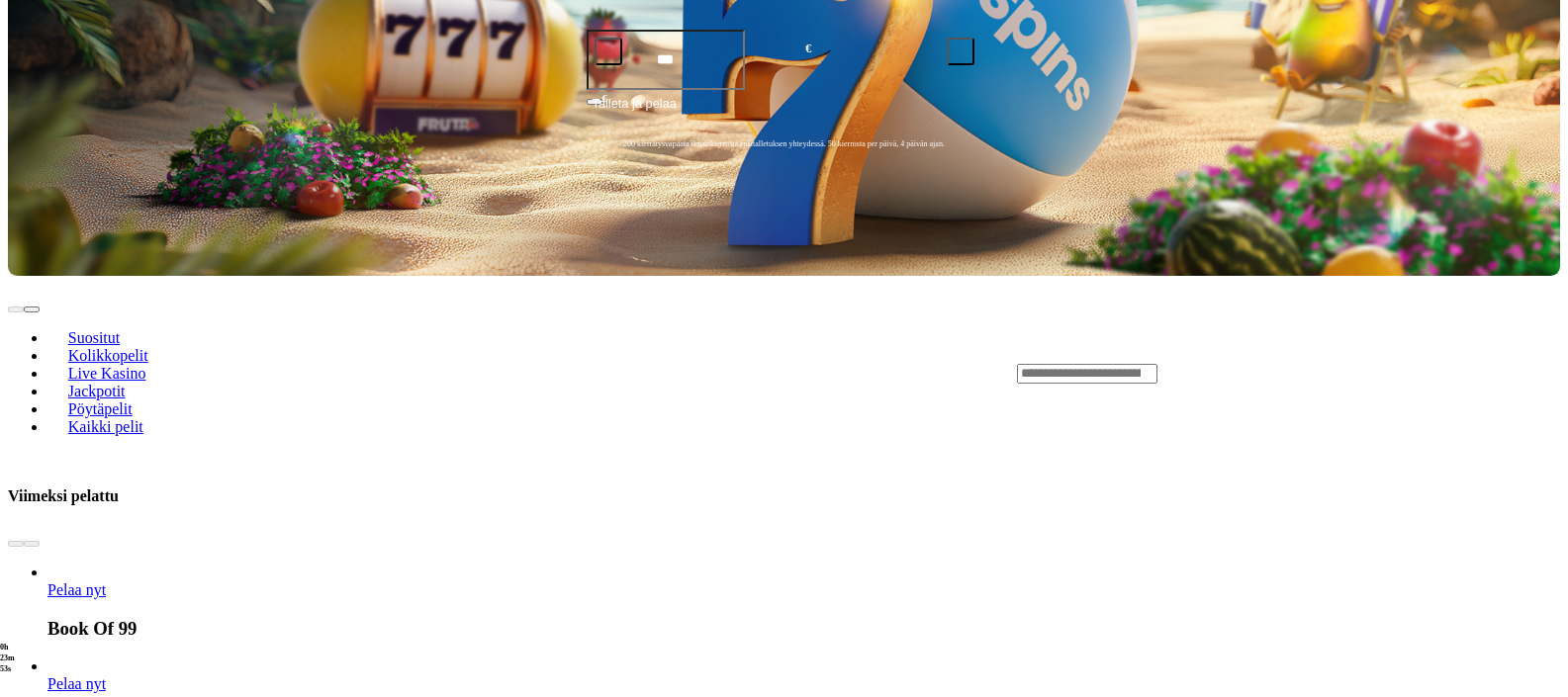 drag, startPoint x: 1380, startPoint y: 0, endPoint x: 191, endPoint y: 668, distance: 1363.798 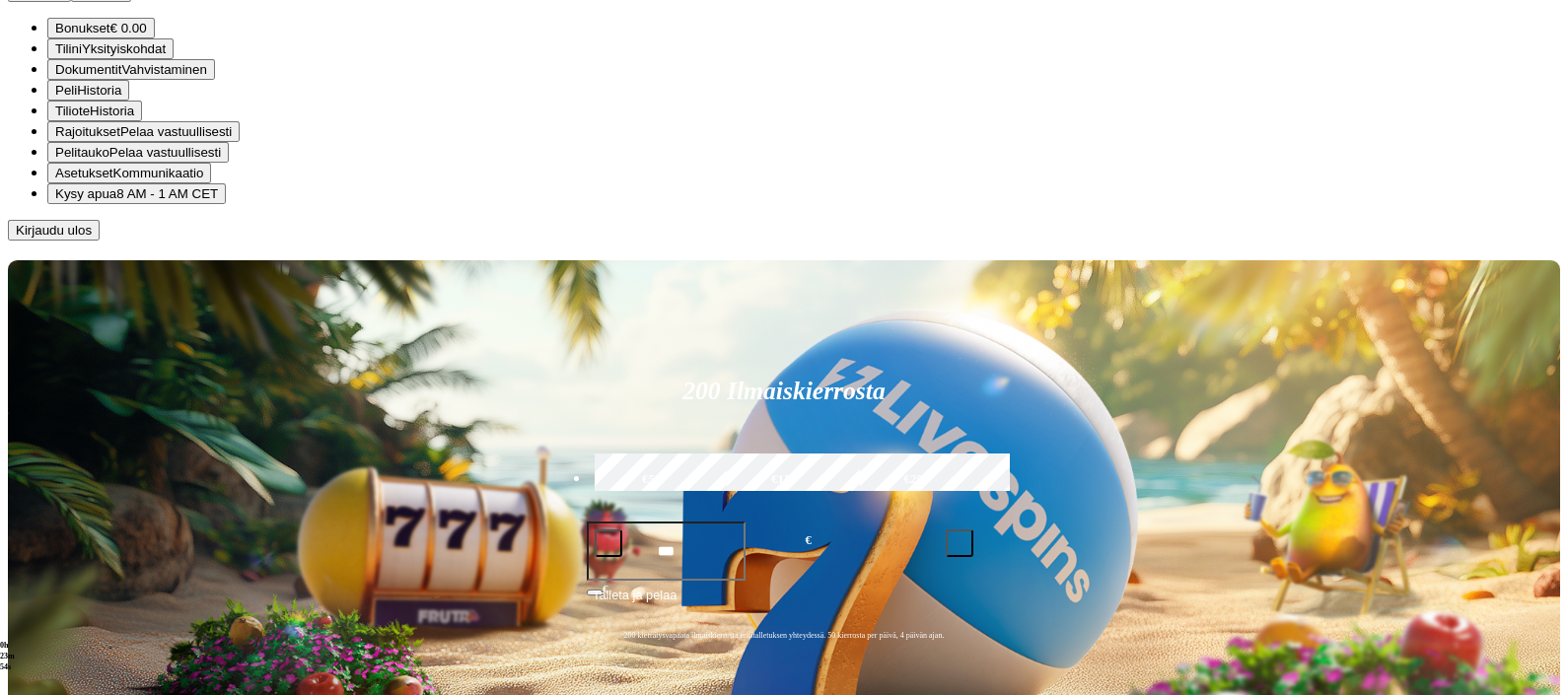 click on "Kysy apua 8 AM - 1 AM CET" at bounding box center [136, 193] 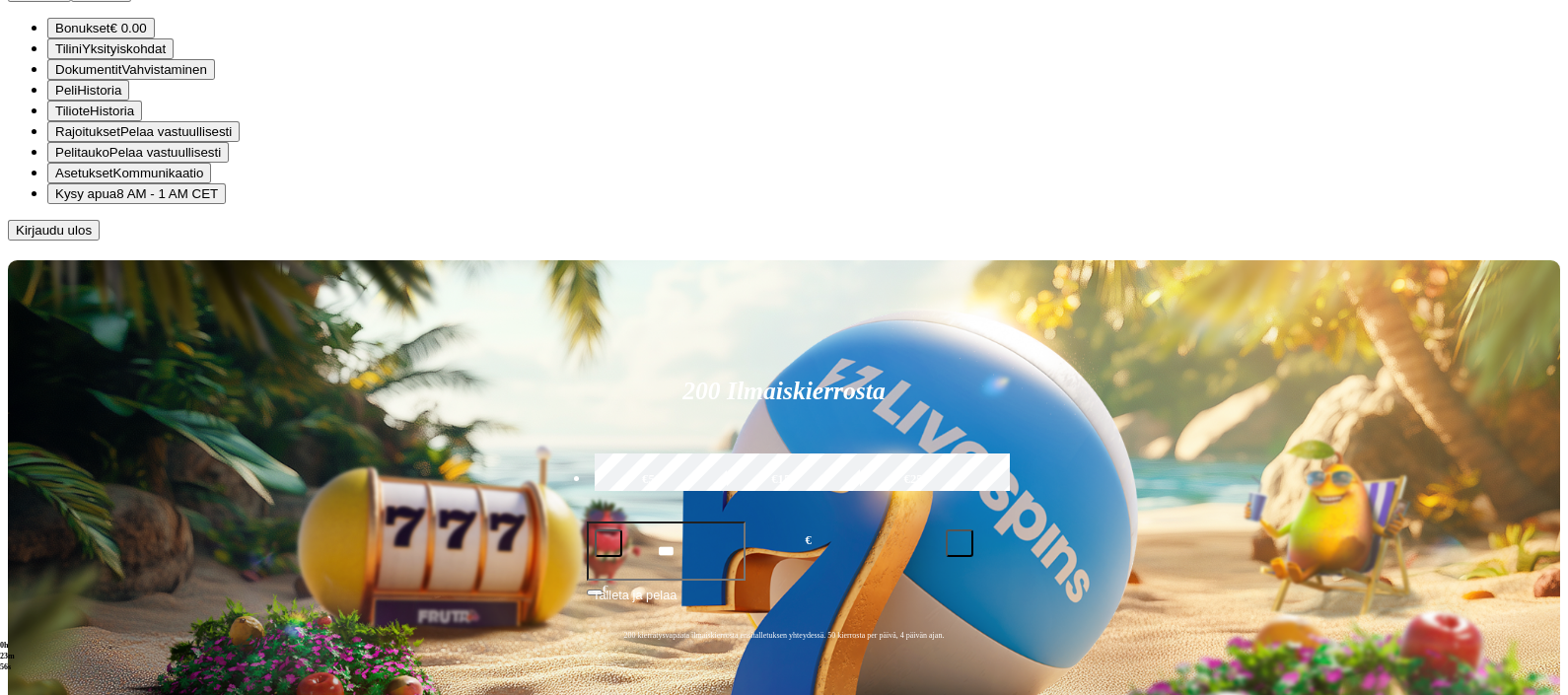 click on "Kysy apua" at bounding box center (86, 193) 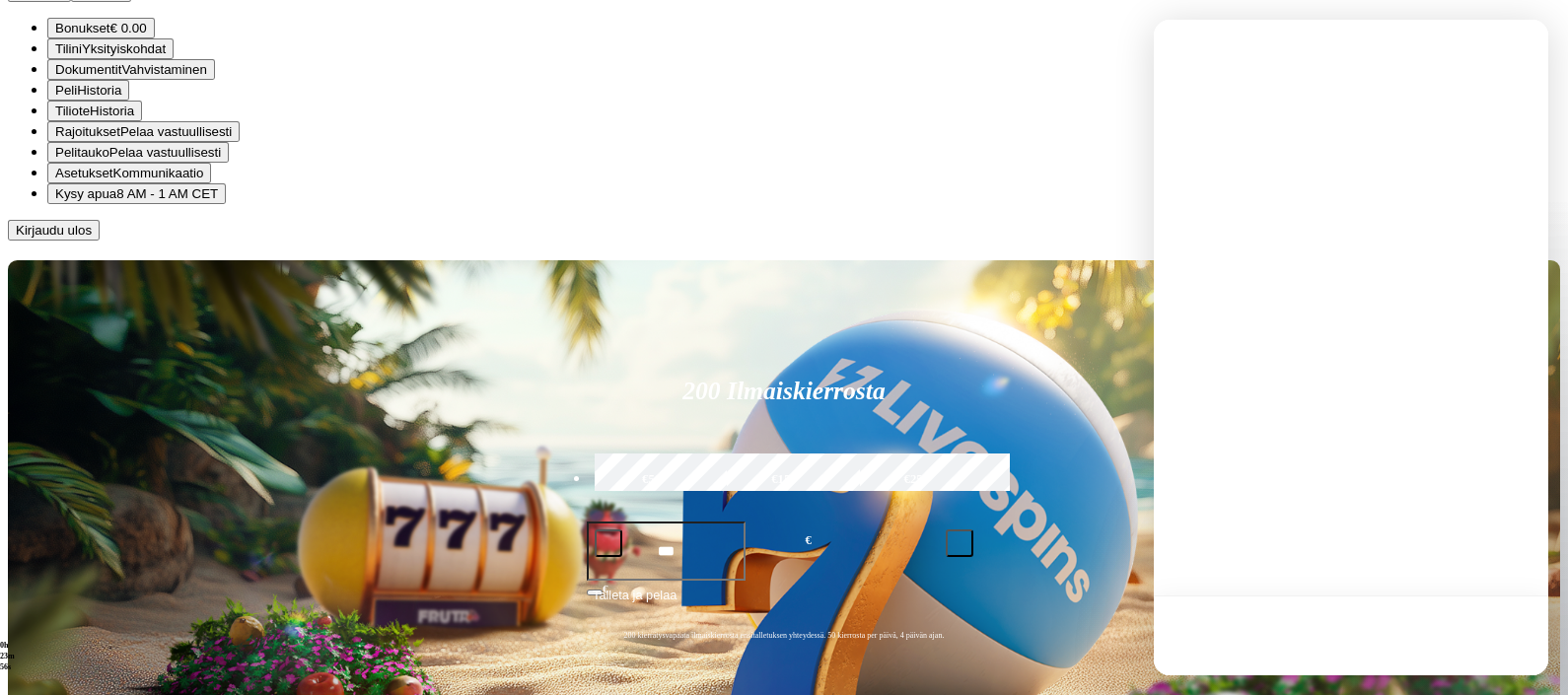 scroll, scrollTop: 0, scrollLeft: 0, axis: both 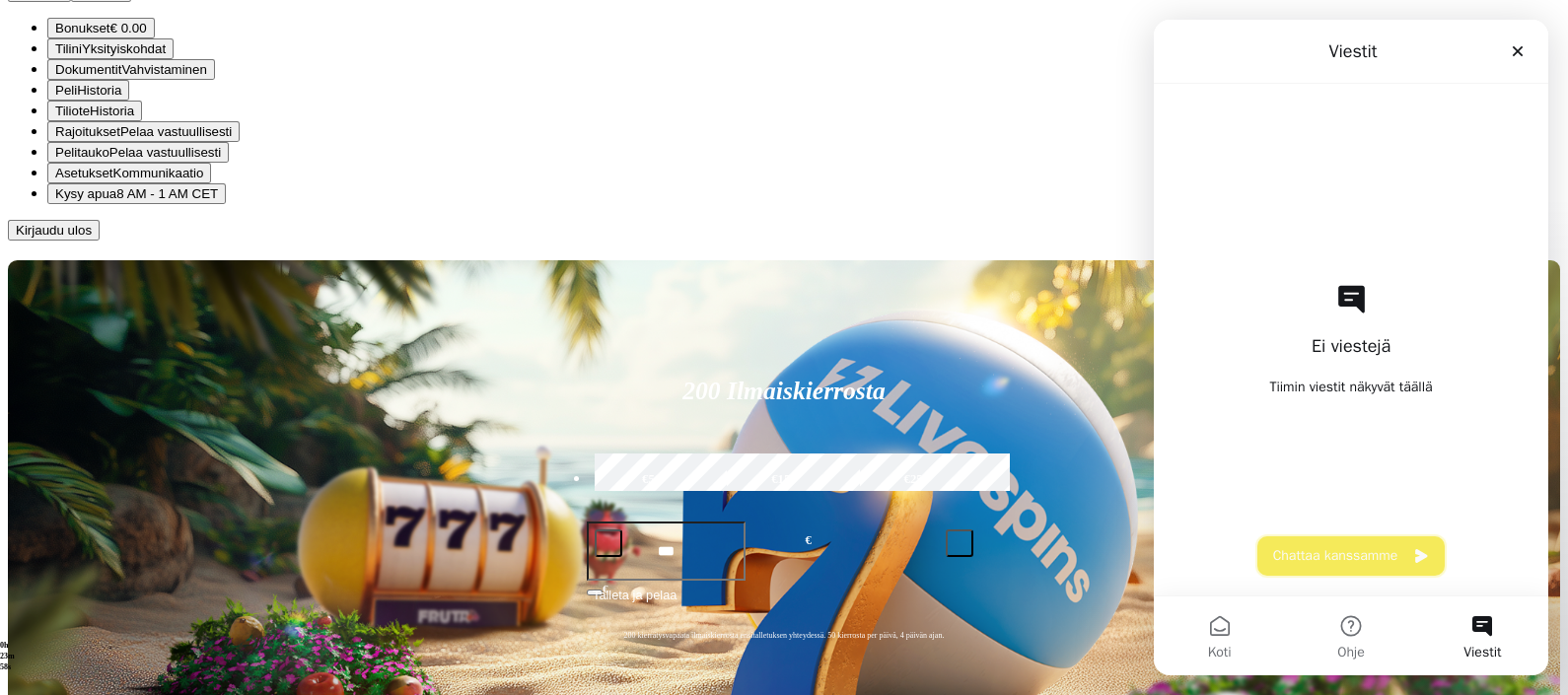 click on "Chattaa kanssamme" at bounding box center [1351, 556] 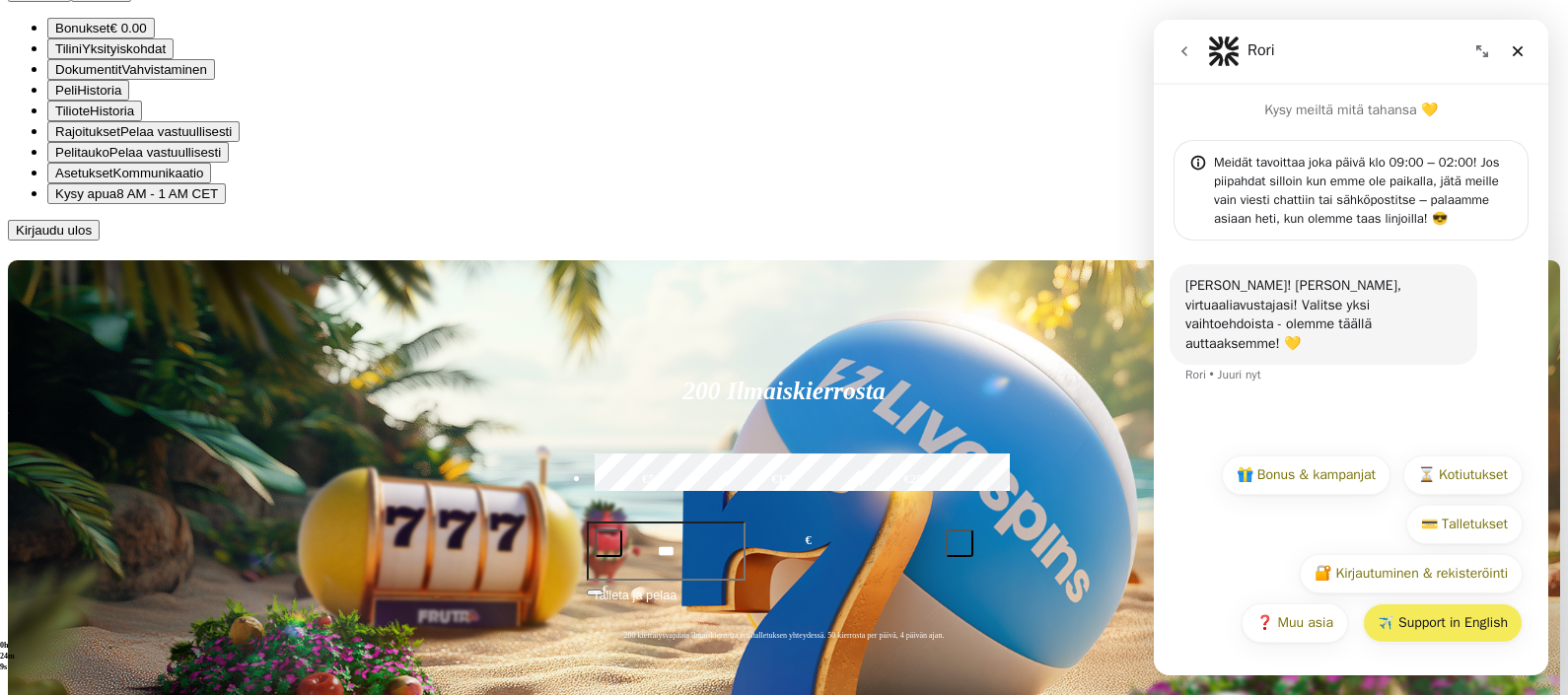 click on "✈️ Support in English" at bounding box center [1443, 623] 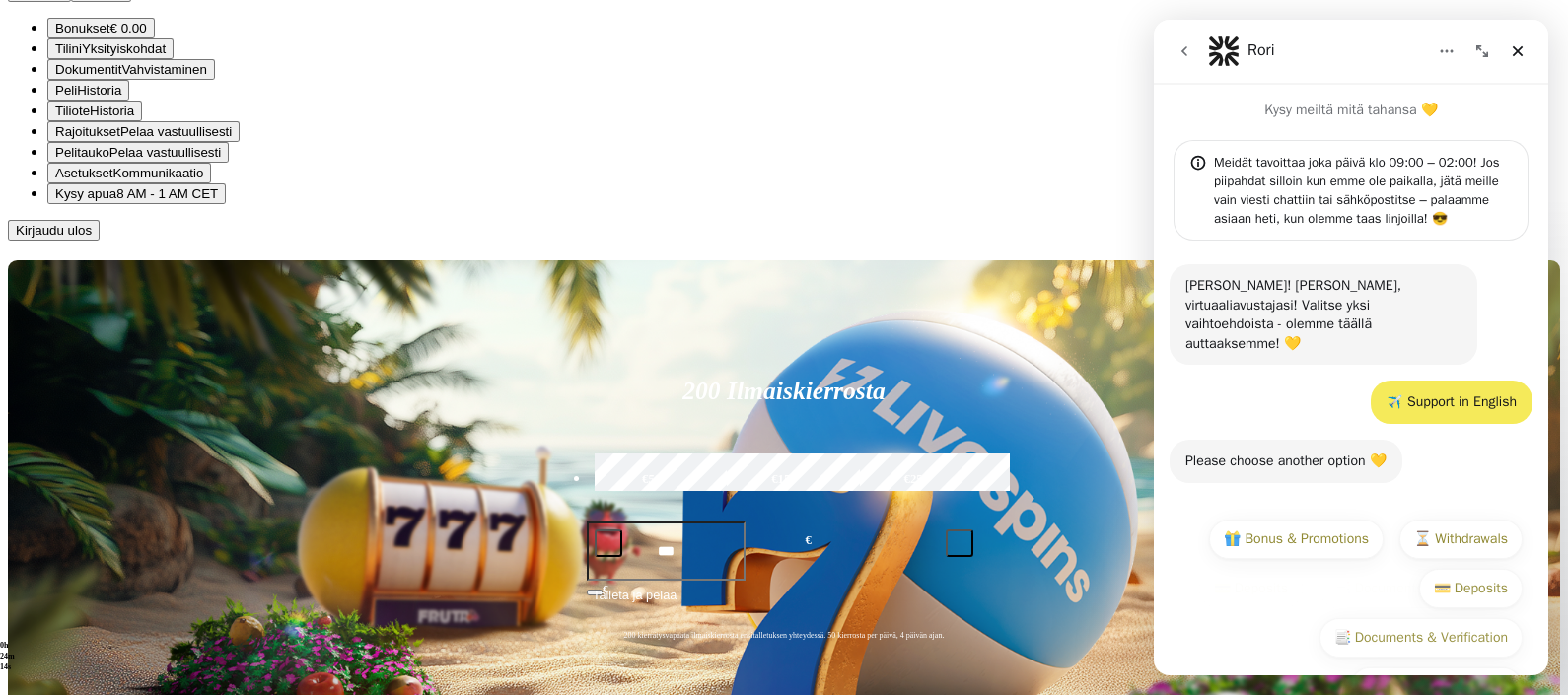 scroll, scrollTop: 93, scrollLeft: 0, axis: vertical 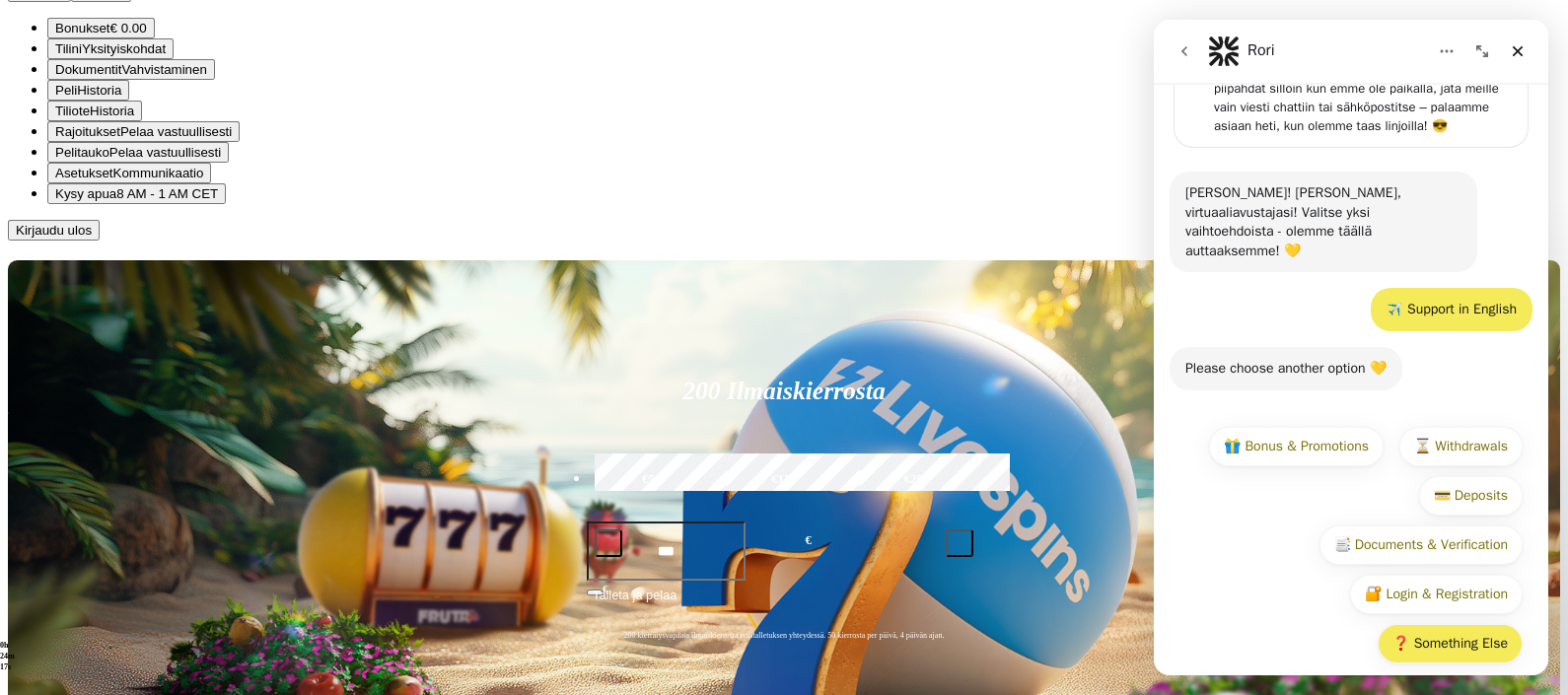 click on "❓ Something Else" at bounding box center (1450, 644) 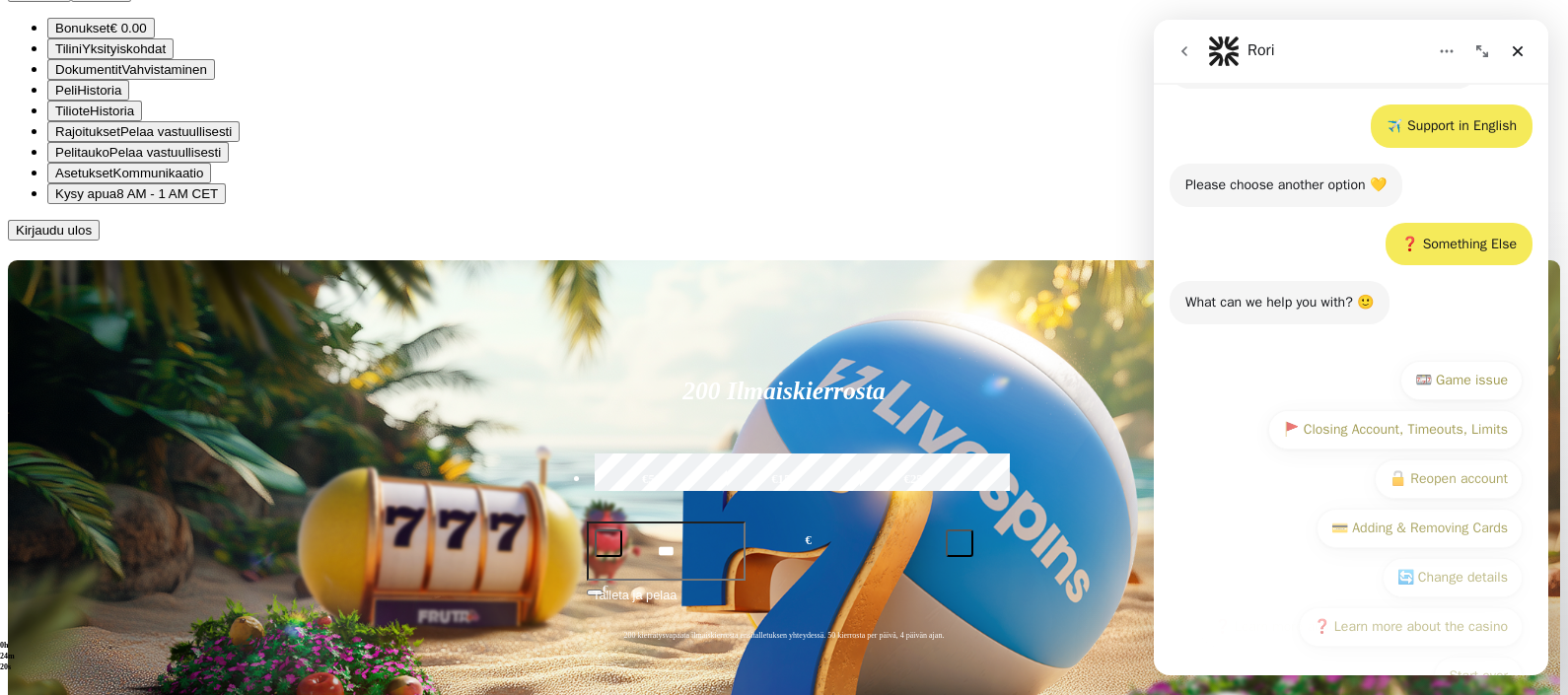 scroll, scrollTop: 309, scrollLeft: 0, axis: vertical 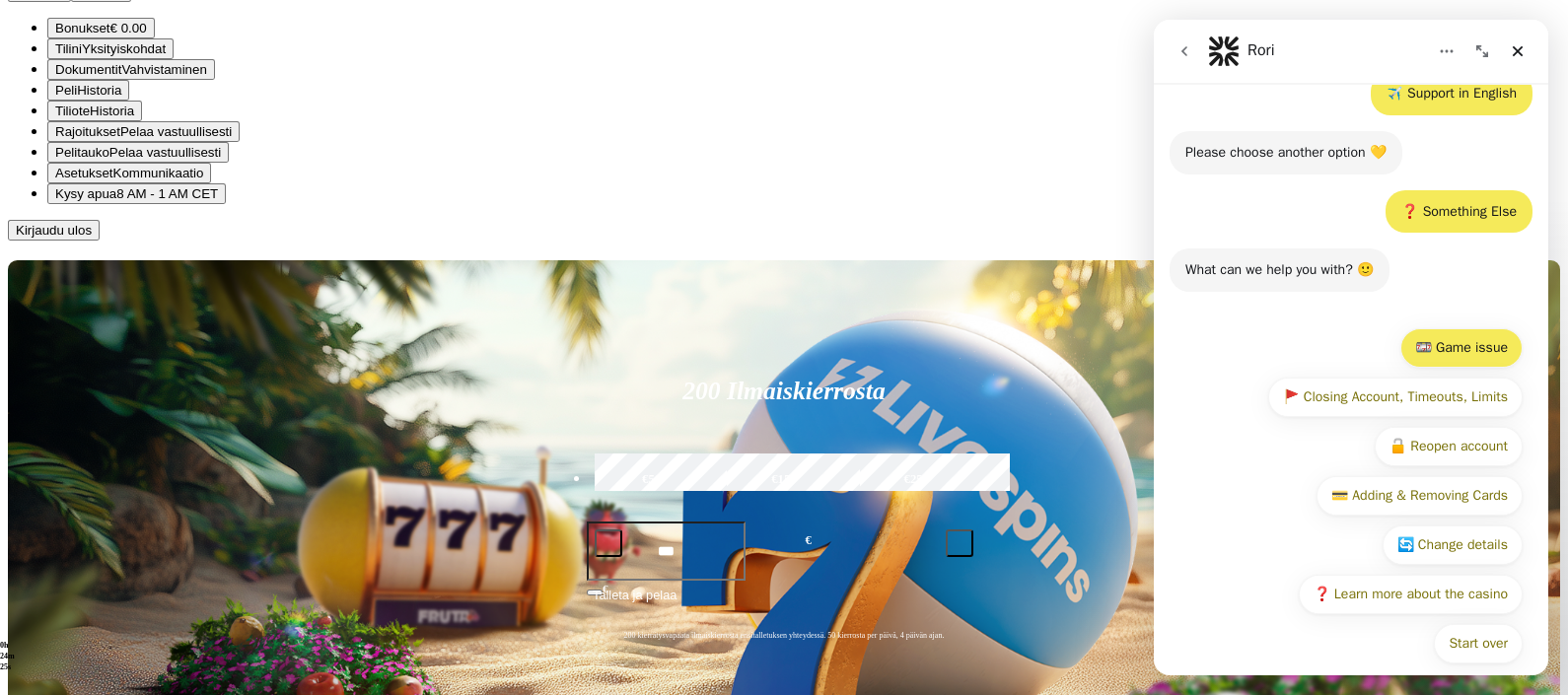 click on "🎰 Game issue" at bounding box center [1461, 348] 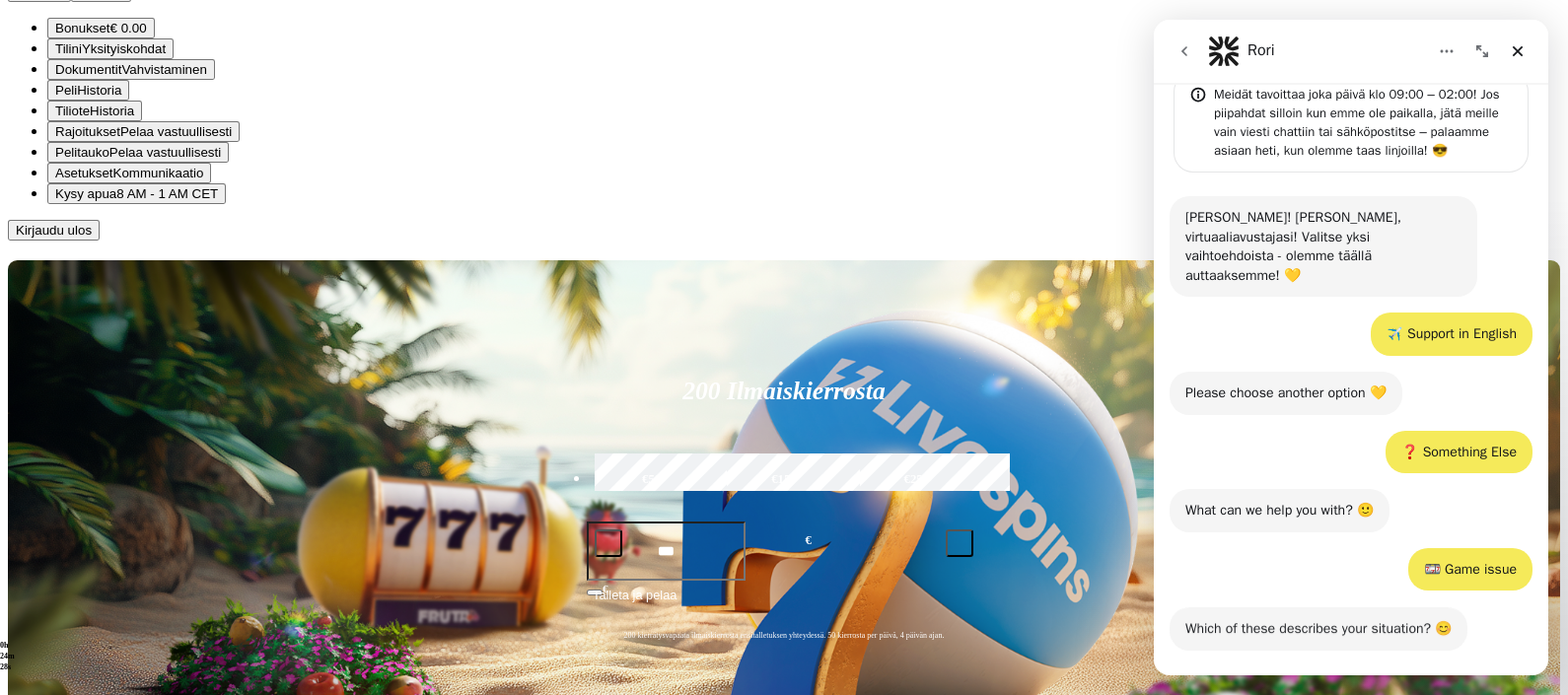 scroll, scrollTop: 229, scrollLeft: 0, axis: vertical 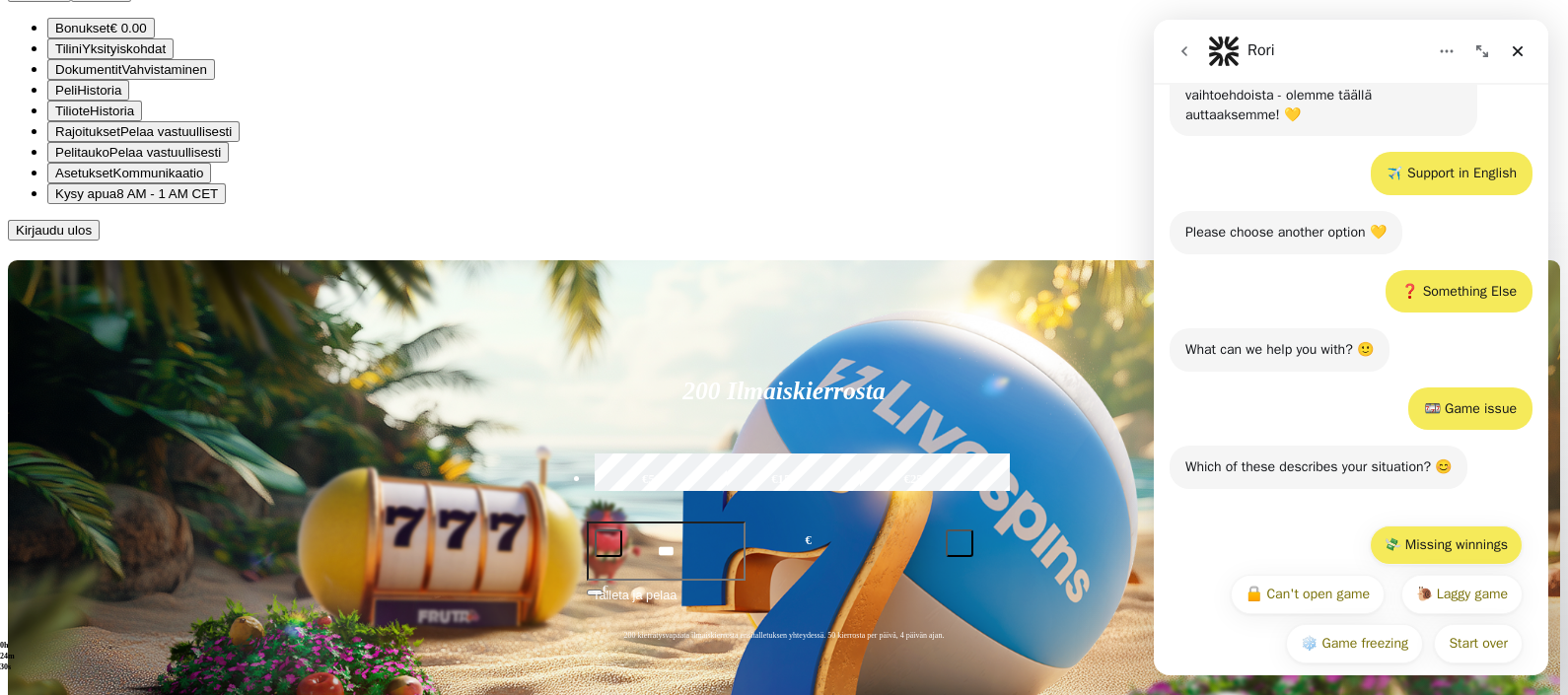 click on "💸 Missing winnings" at bounding box center (1447, 545) 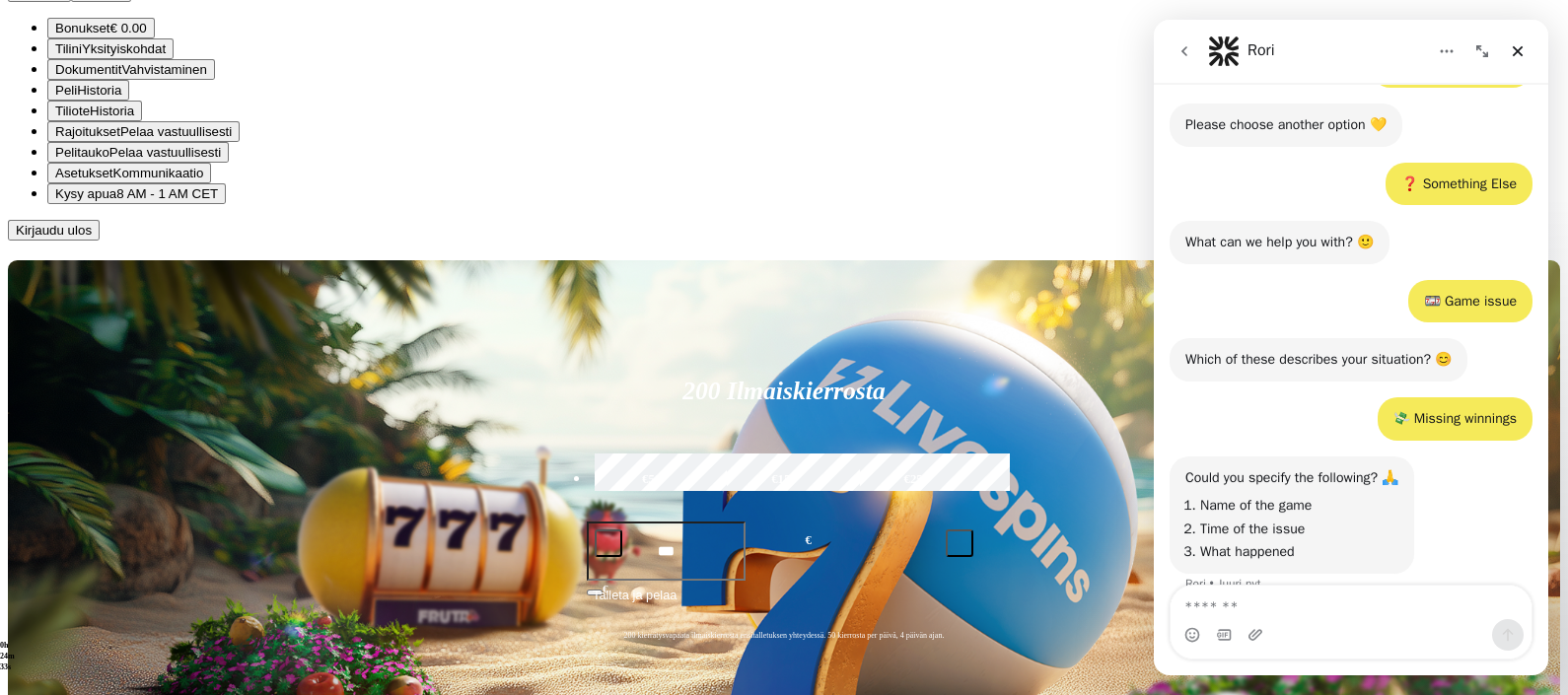 scroll, scrollTop: 345, scrollLeft: 0, axis: vertical 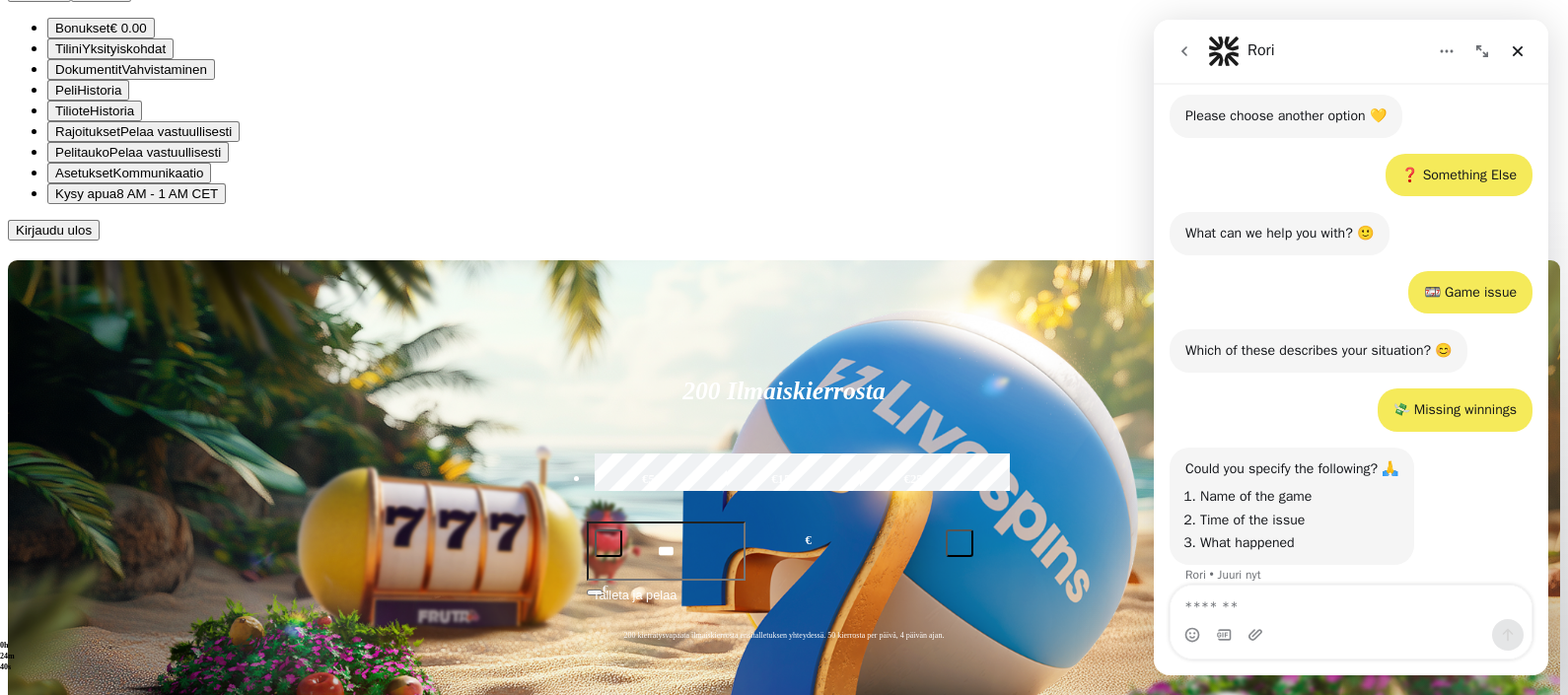 click at bounding box center (1351, 602) 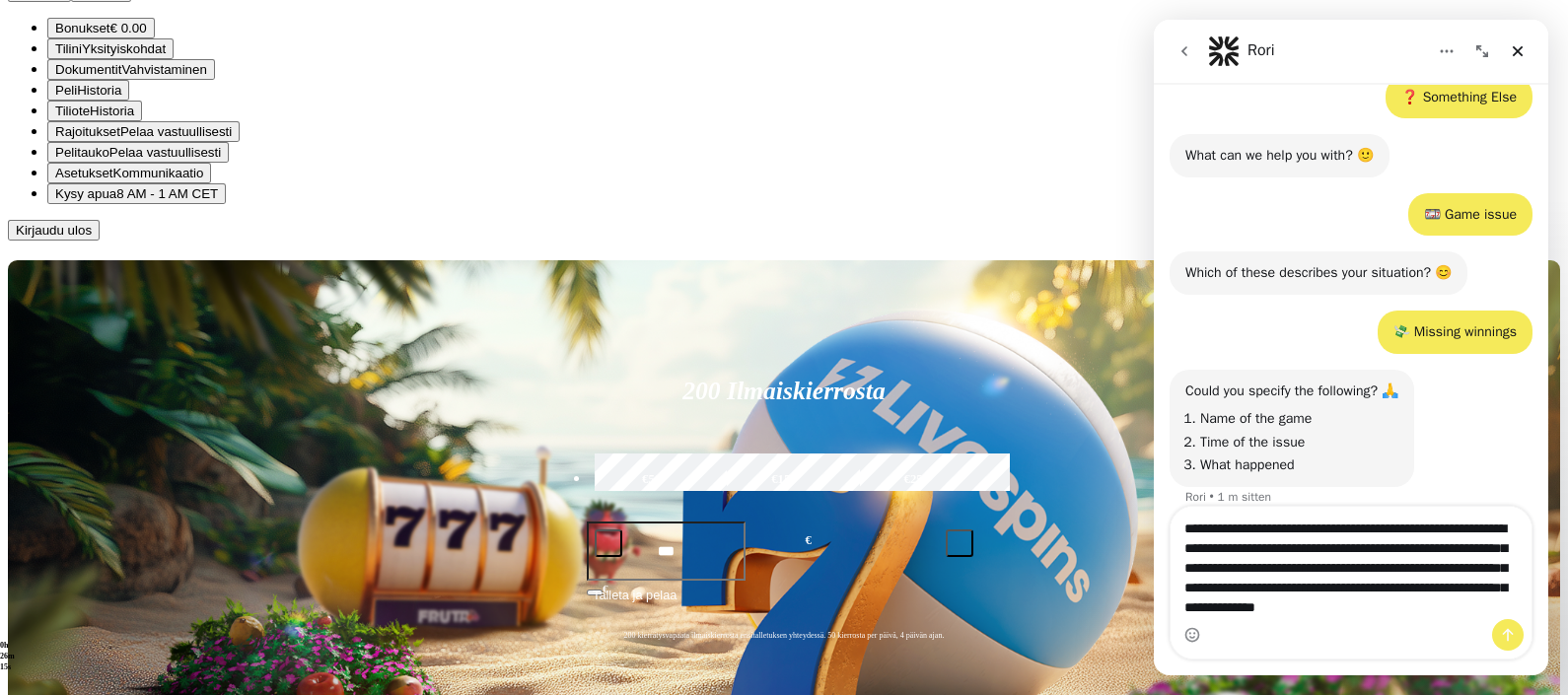 scroll, scrollTop: 443, scrollLeft: 0, axis: vertical 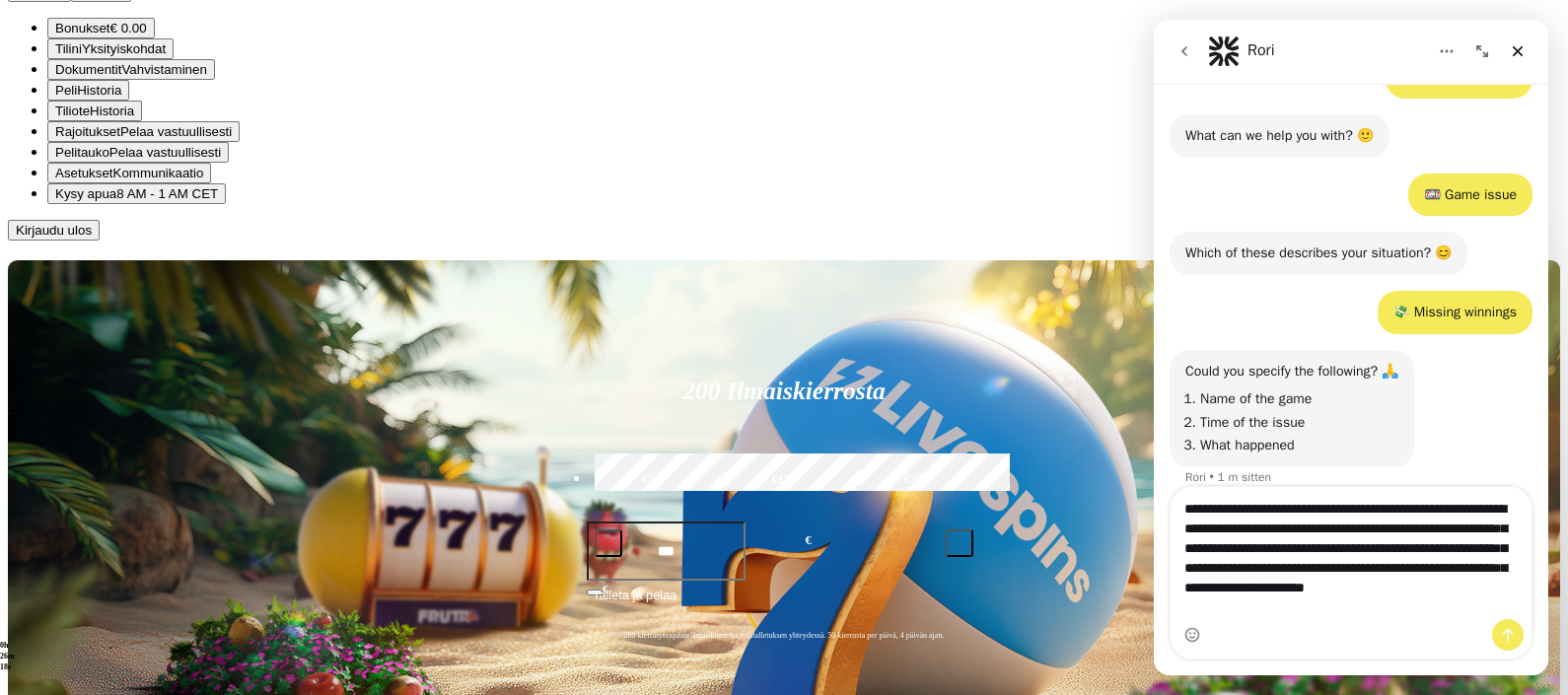 type on "**********" 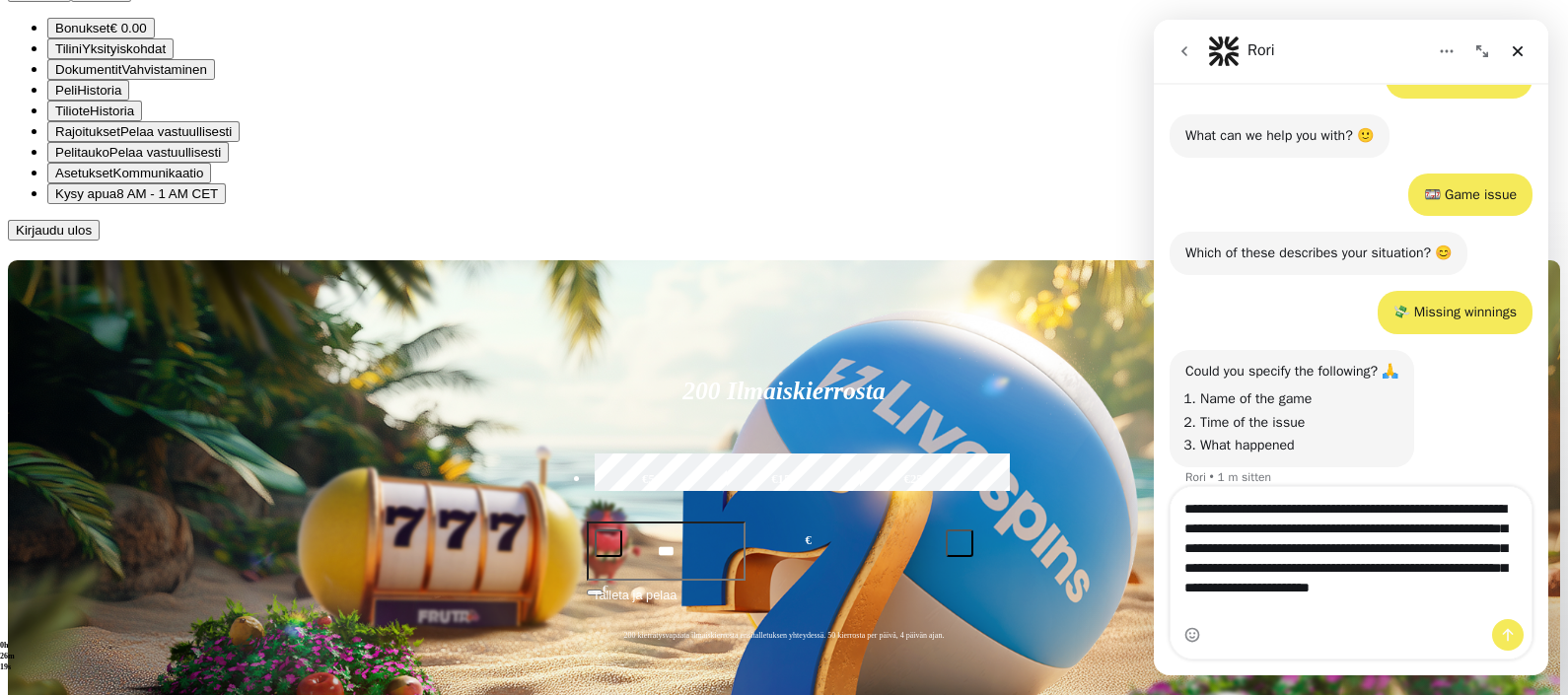 type 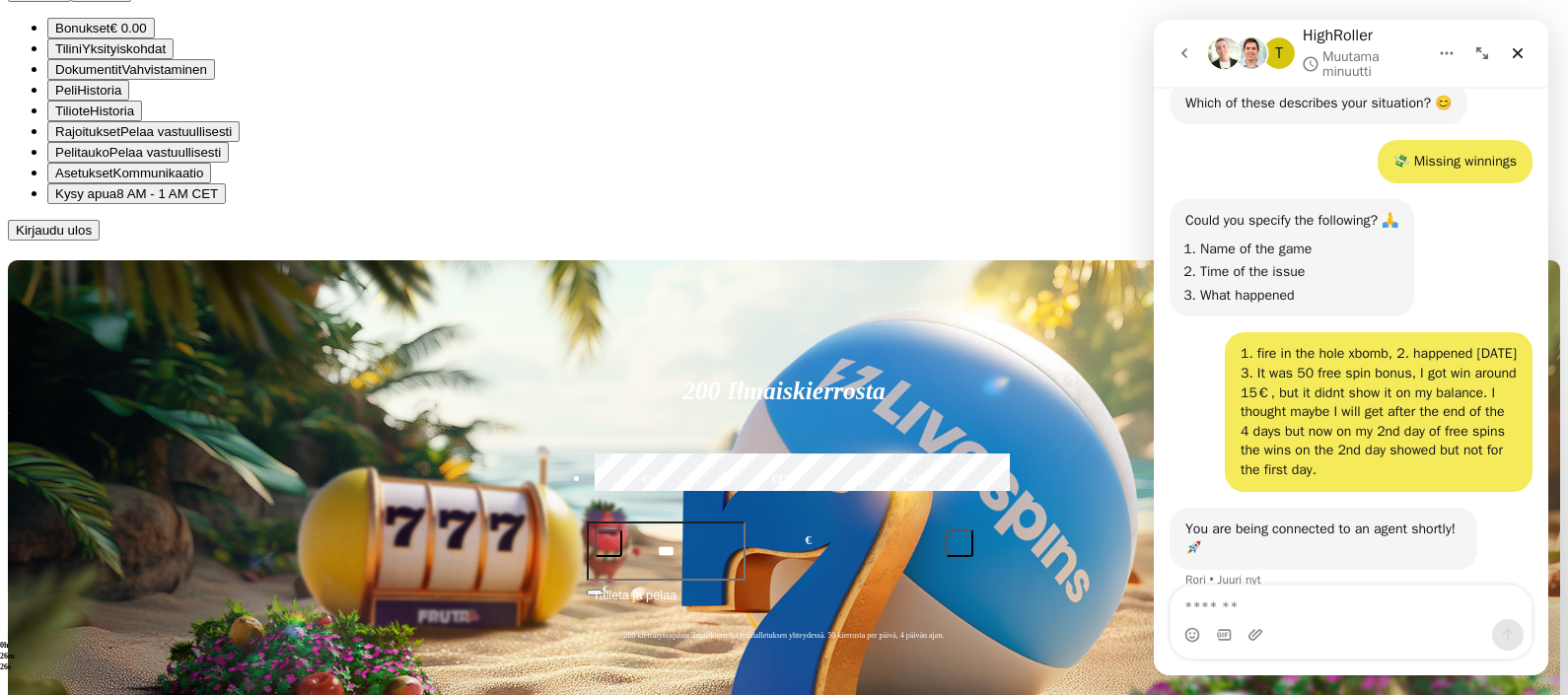 scroll, scrollTop: 601, scrollLeft: 0, axis: vertical 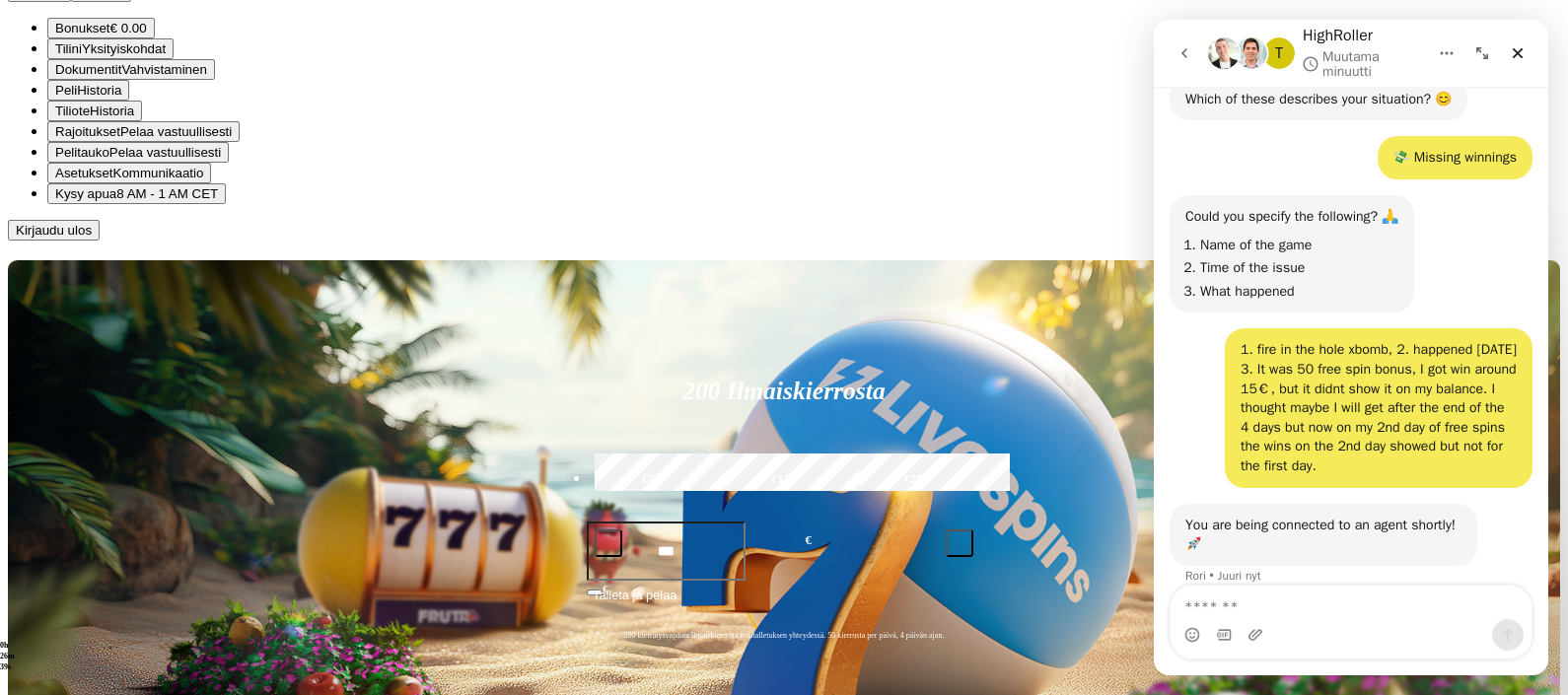 click at bounding box center [55, 90] 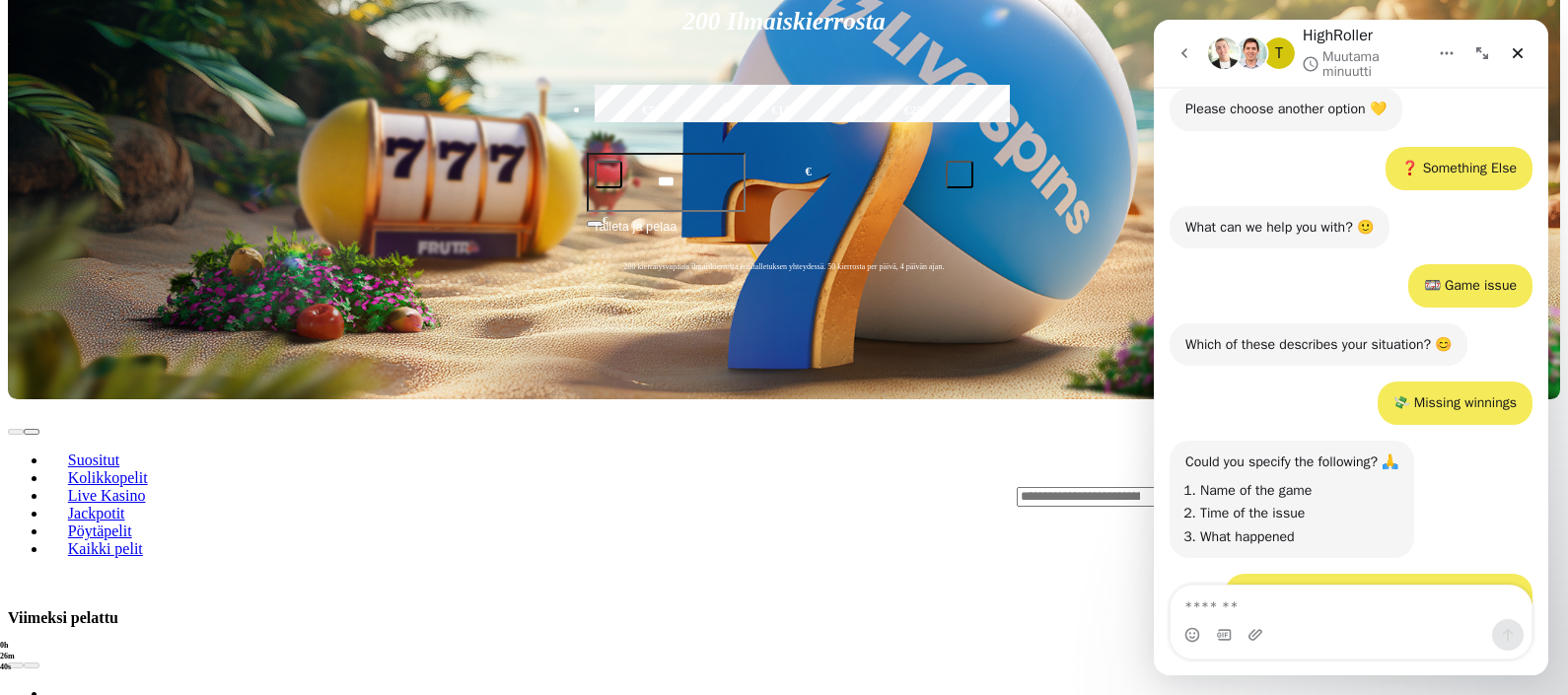 scroll, scrollTop: 601, scrollLeft: 0, axis: vertical 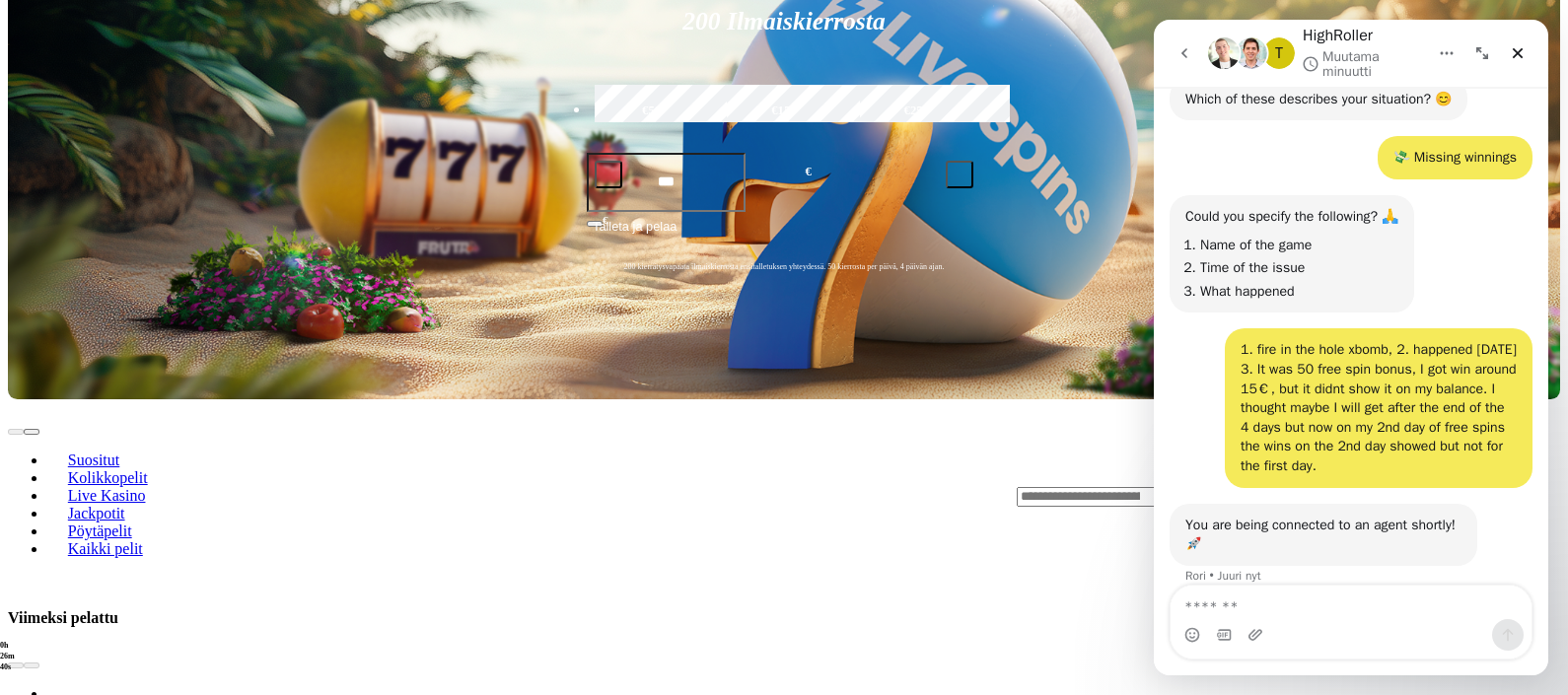click on "Viimeiset 24 tuntia" at bounding box center (69, -139) 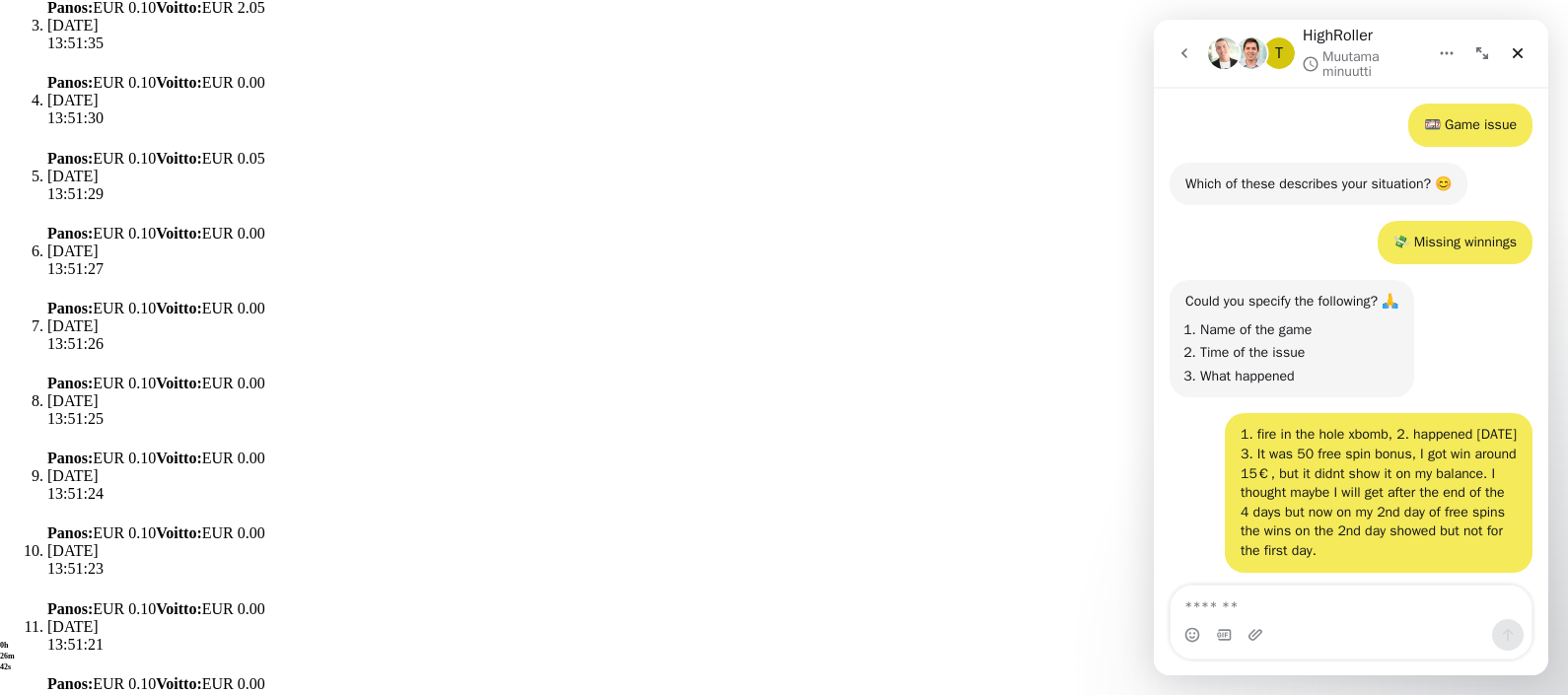 scroll, scrollTop: 601, scrollLeft: 0, axis: vertical 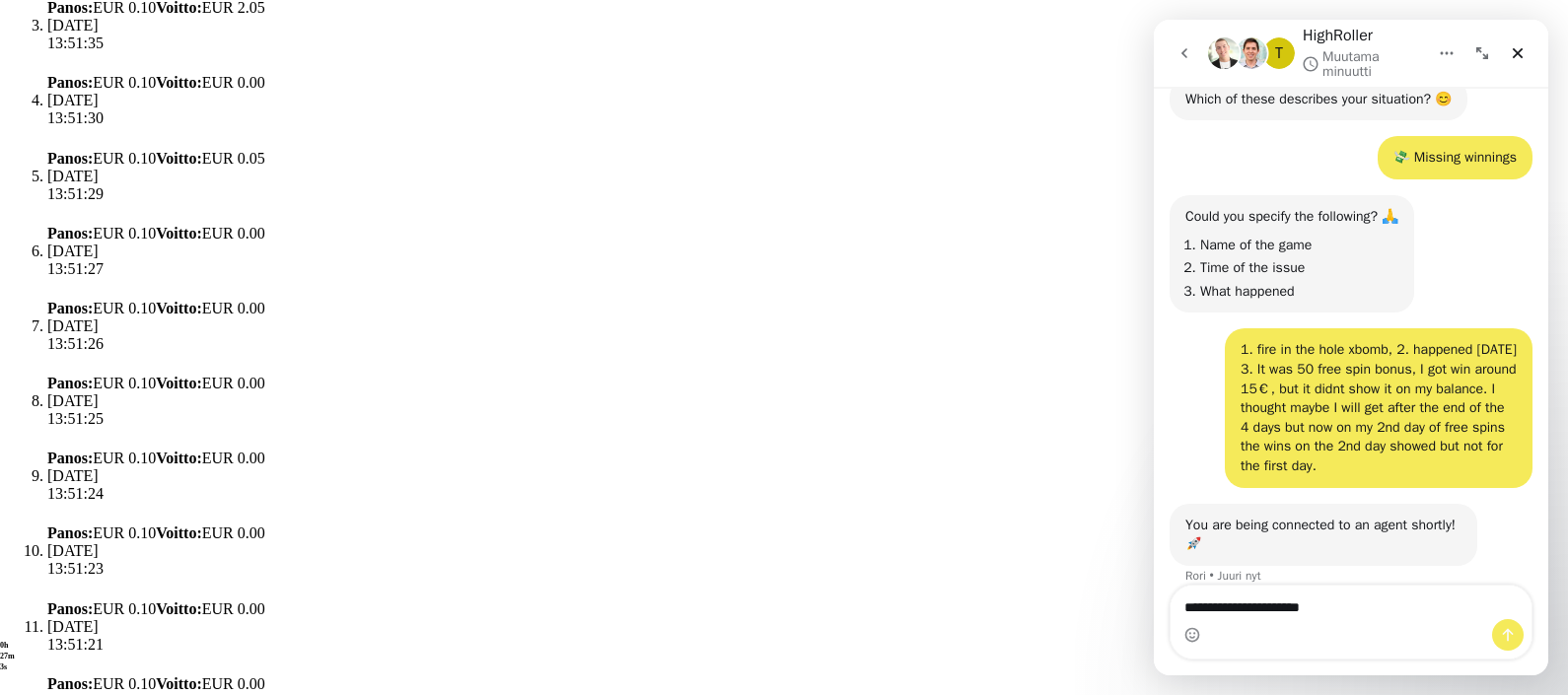 type on "**********" 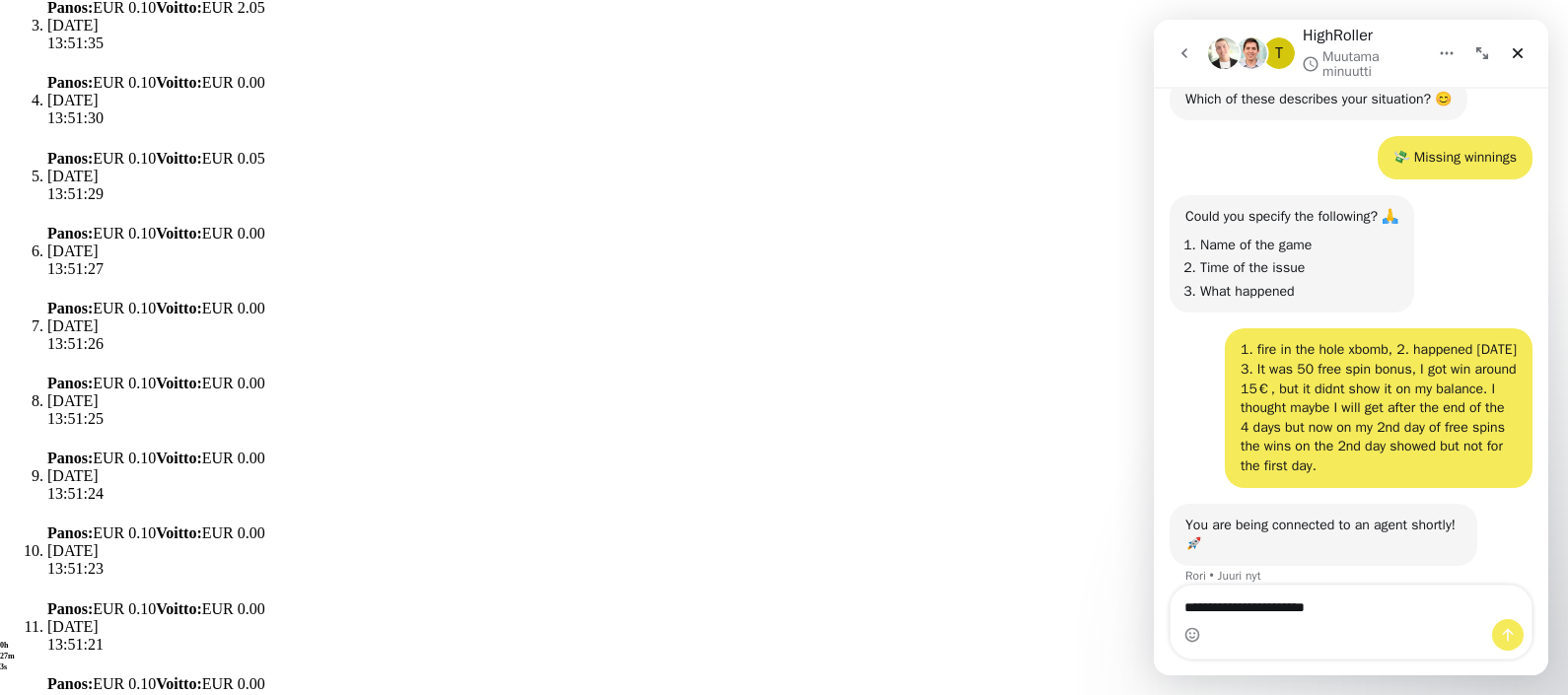type 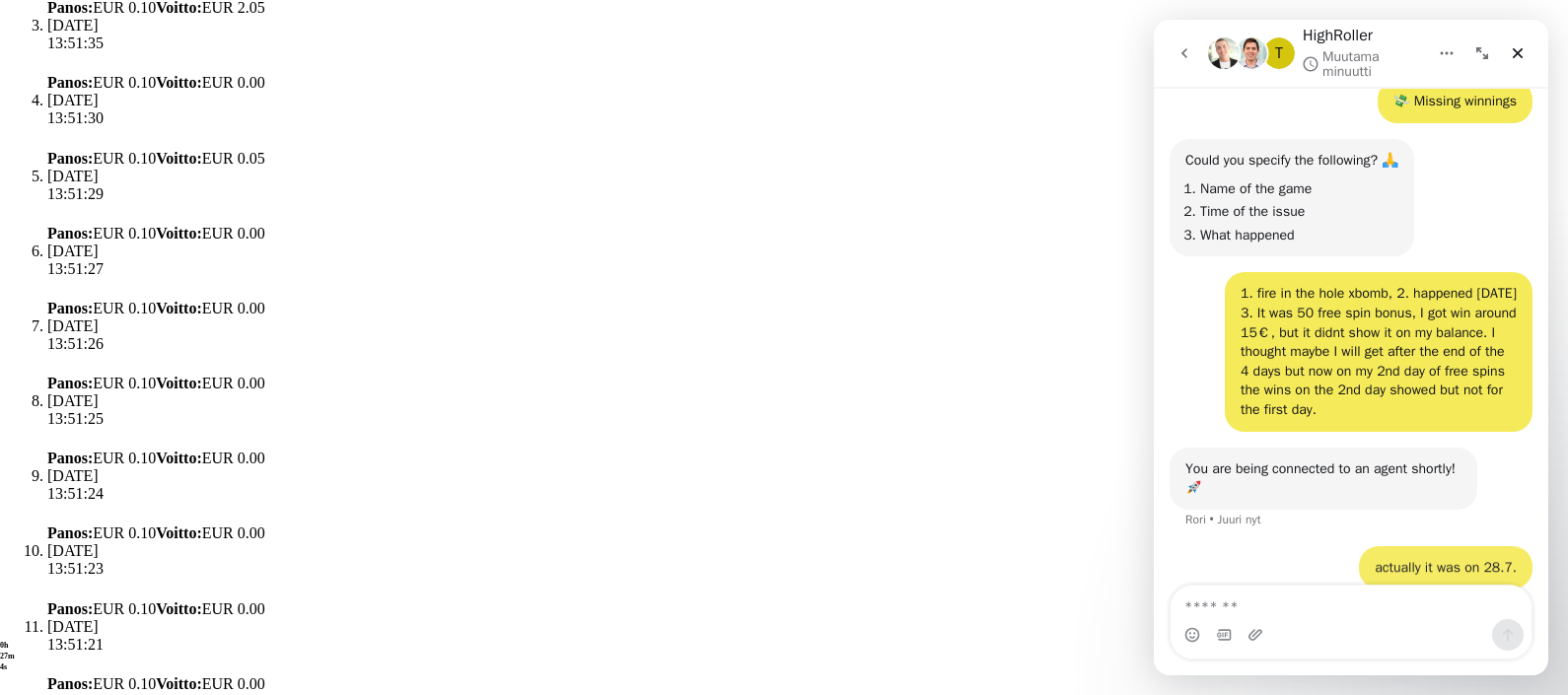 scroll, scrollTop: 660, scrollLeft: 0, axis: vertical 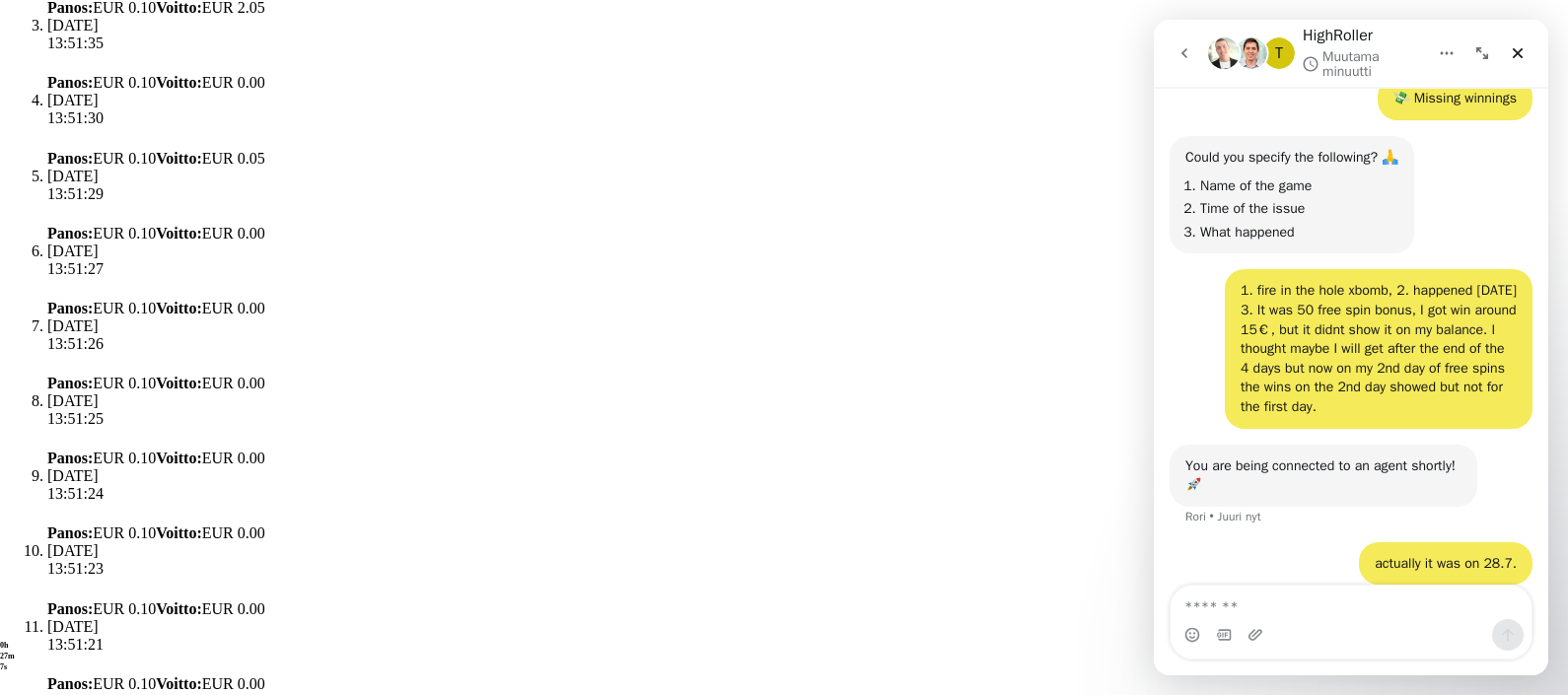click at bounding box center (16, -237) 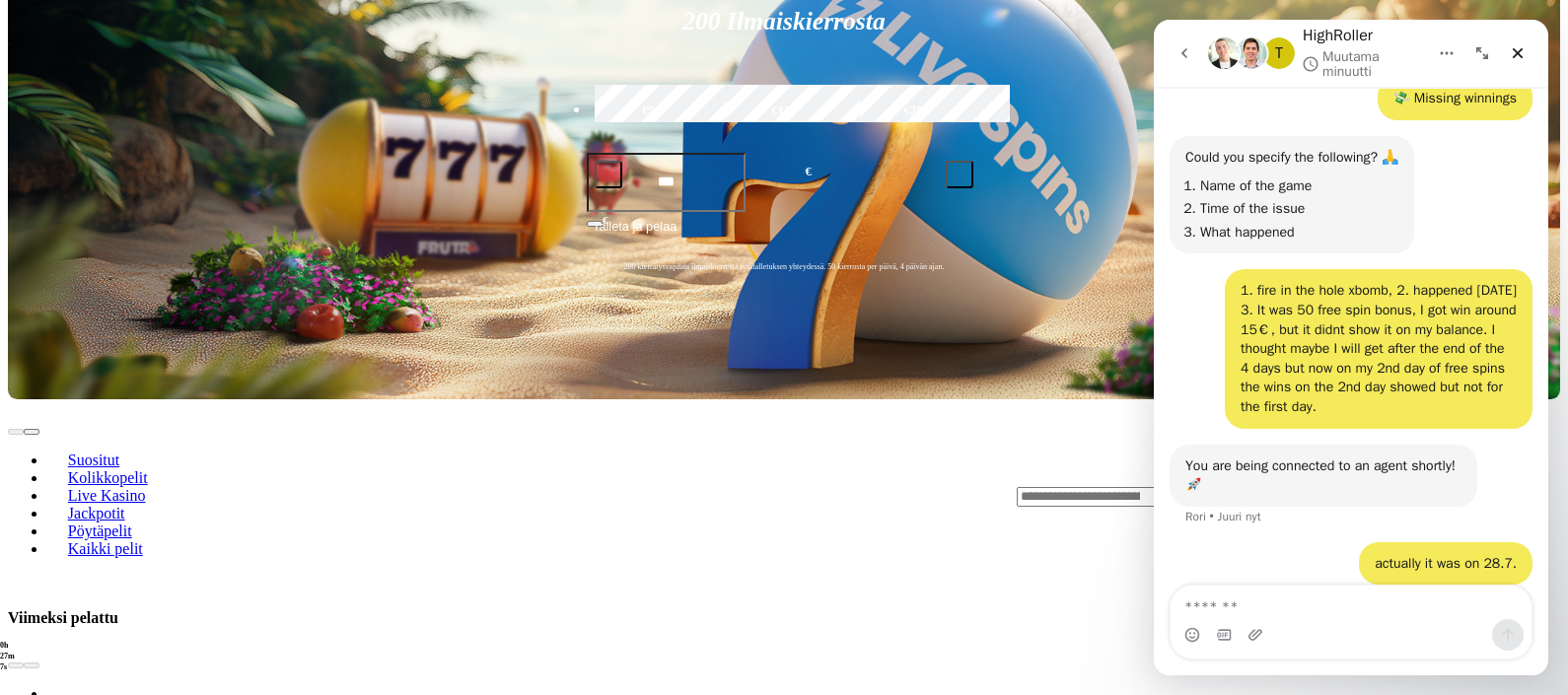 scroll, scrollTop: 0, scrollLeft: 0, axis: both 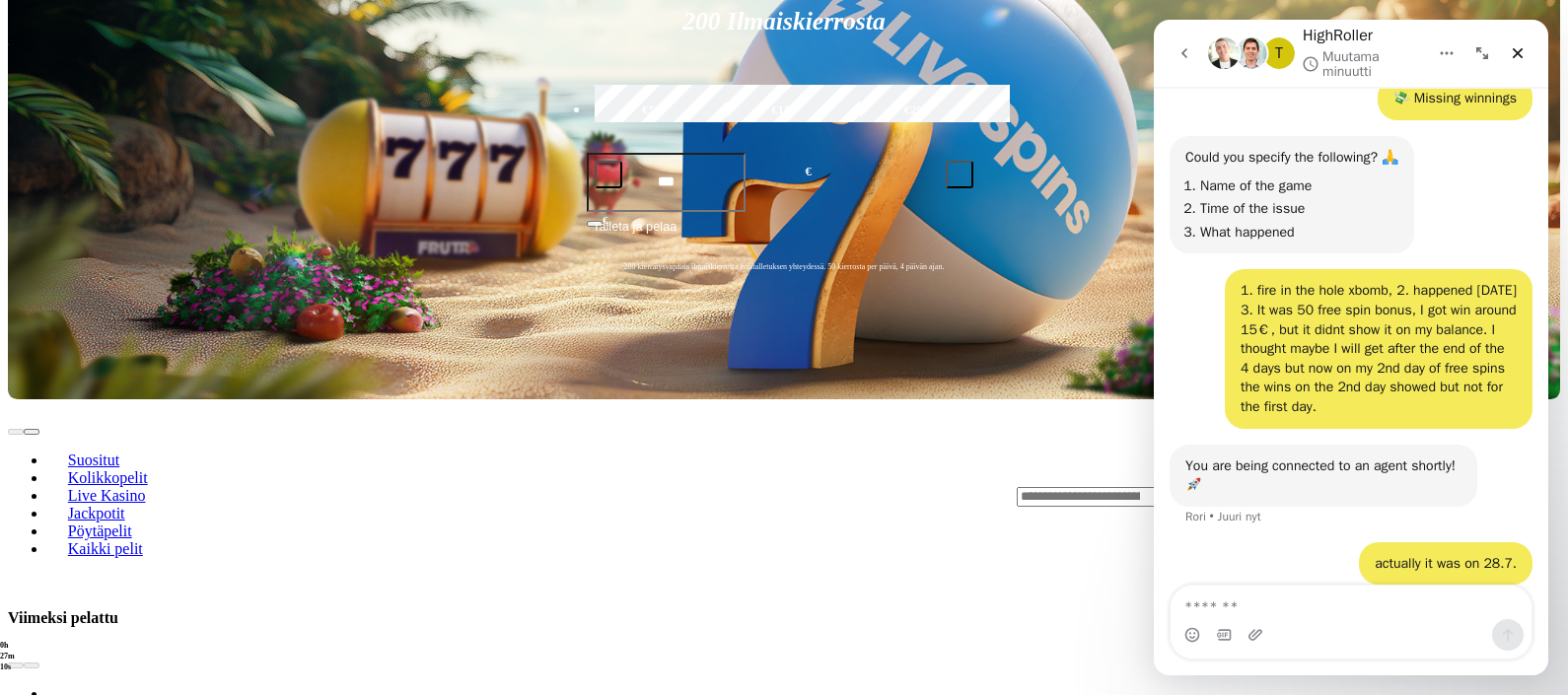 click on "Valitse aikajakso" at bounding box center [310, -139] 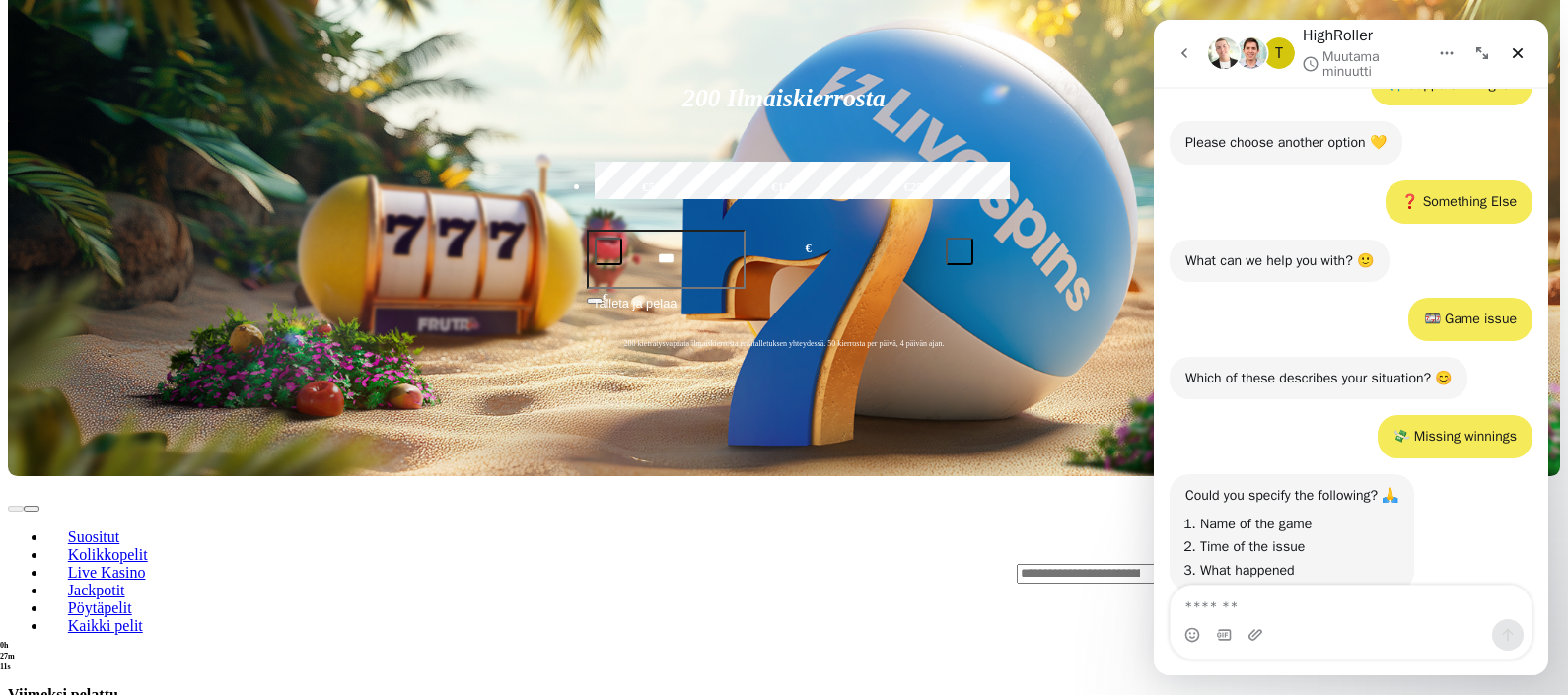 scroll, scrollTop: 660, scrollLeft: 0, axis: vertical 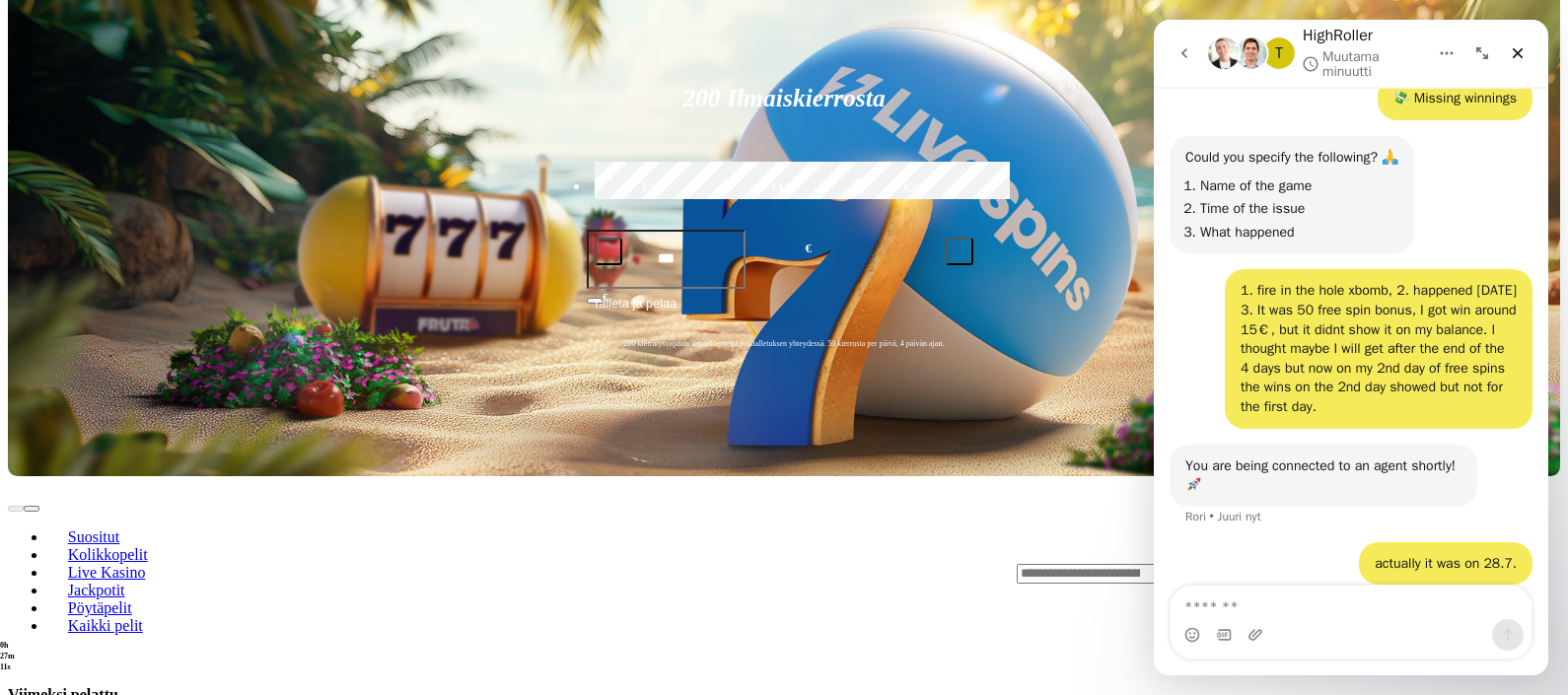 click on ". ." at bounding box center (784, -121) 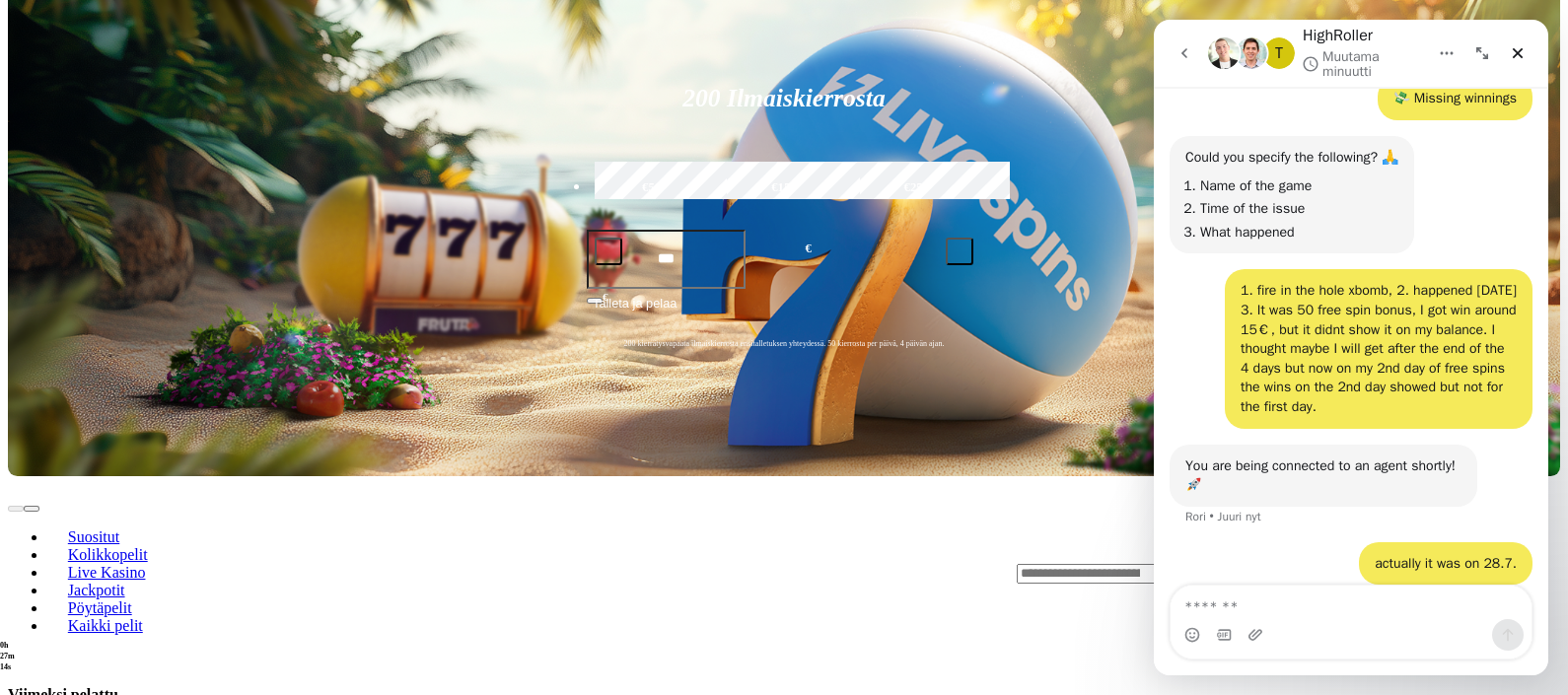 click on "28" at bounding box center (1300, 21) 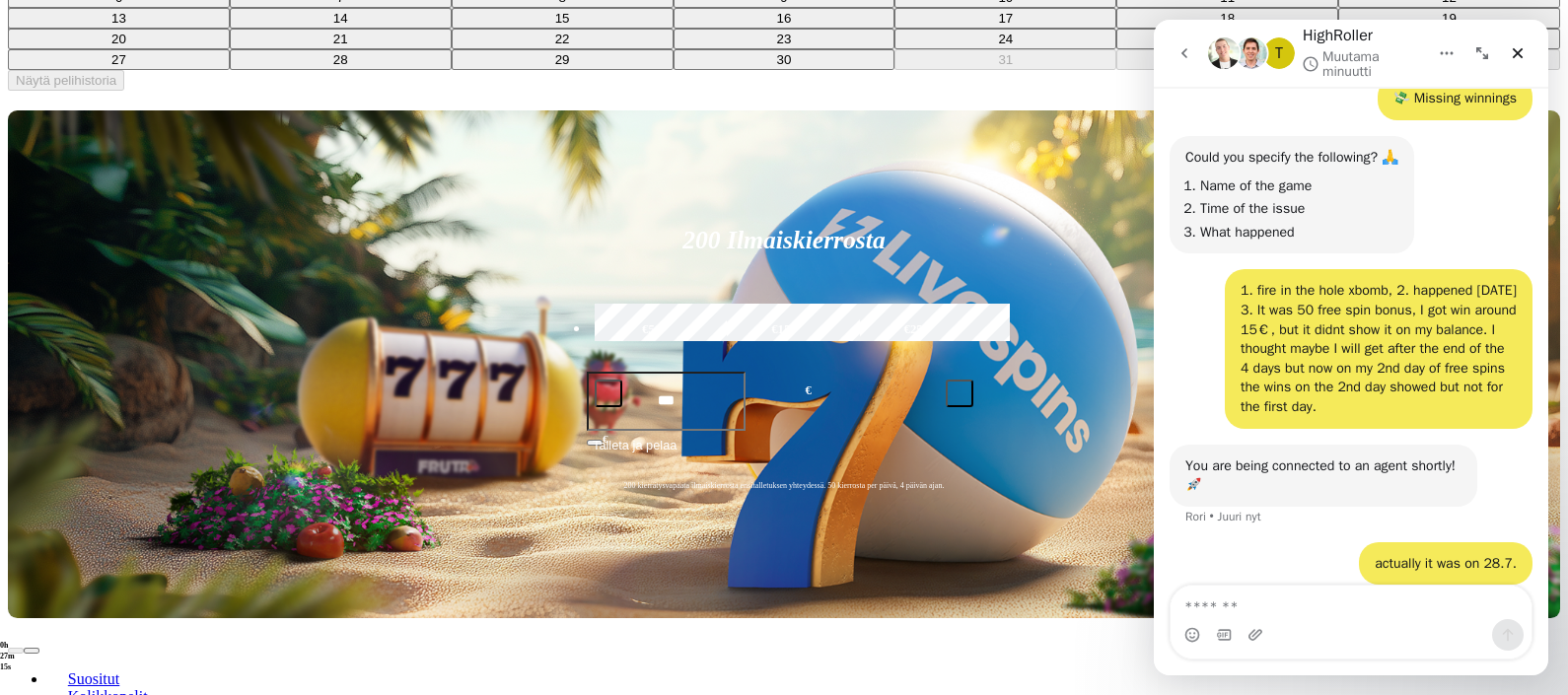 click on ". ." at bounding box center (784, -83) 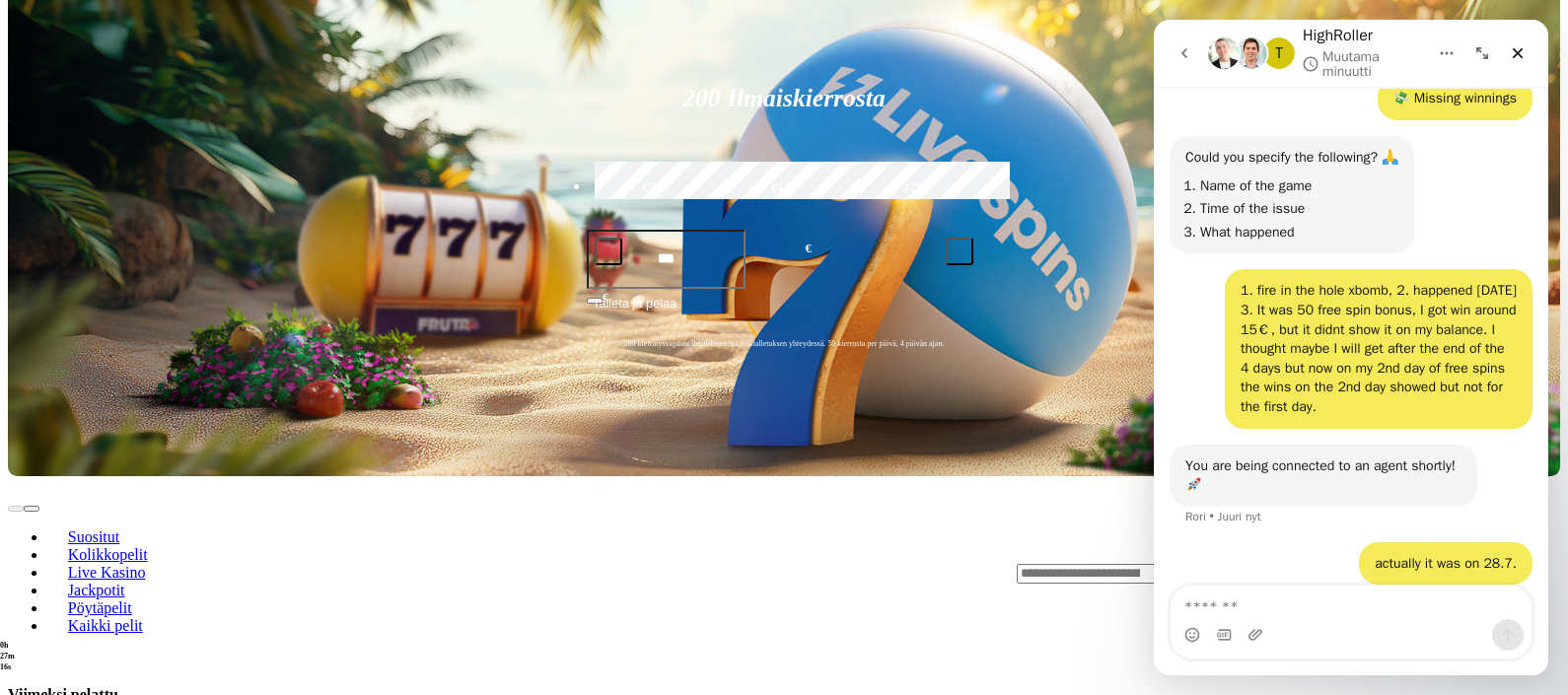 click on "28" at bounding box center [1301, 59] 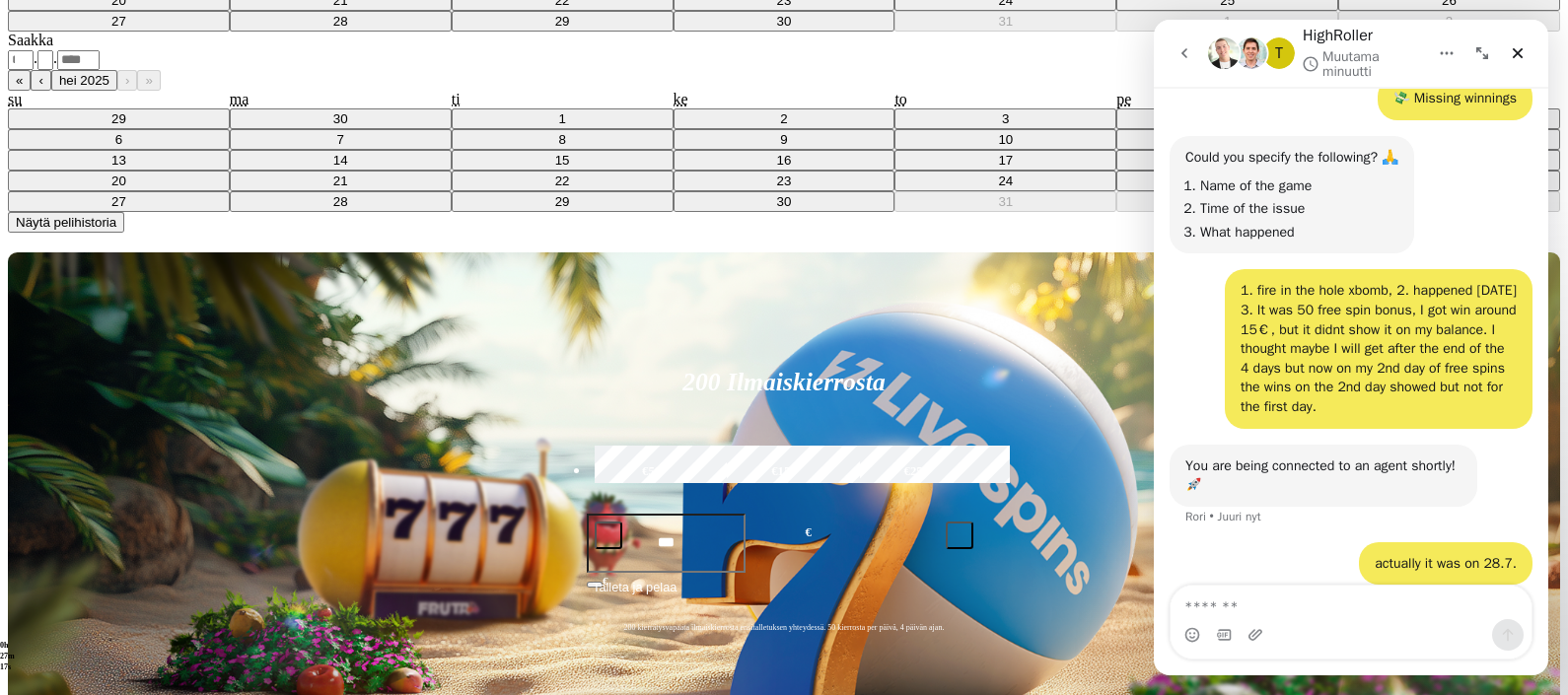 click on "Näytä pelihistoria" at bounding box center (66, 222) 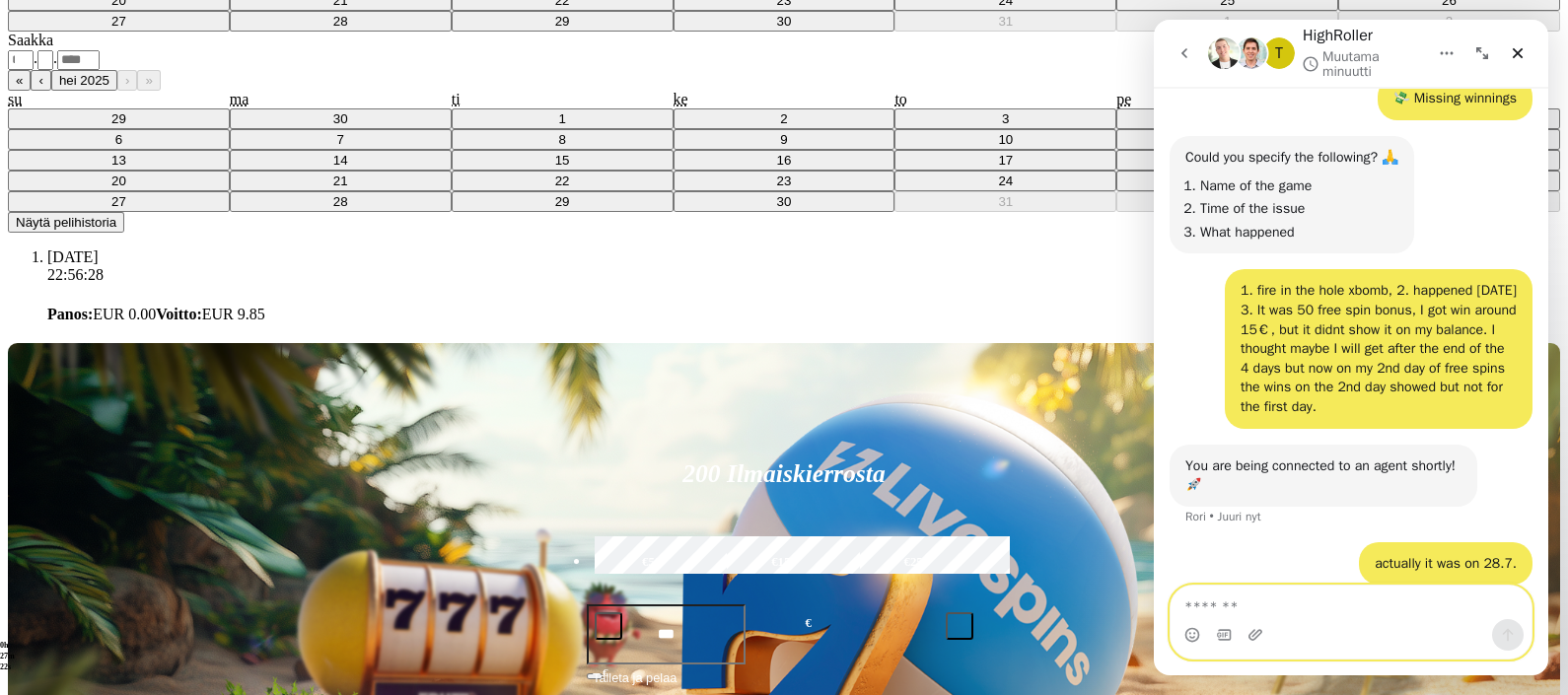 click at bounding box center [1351, 602] 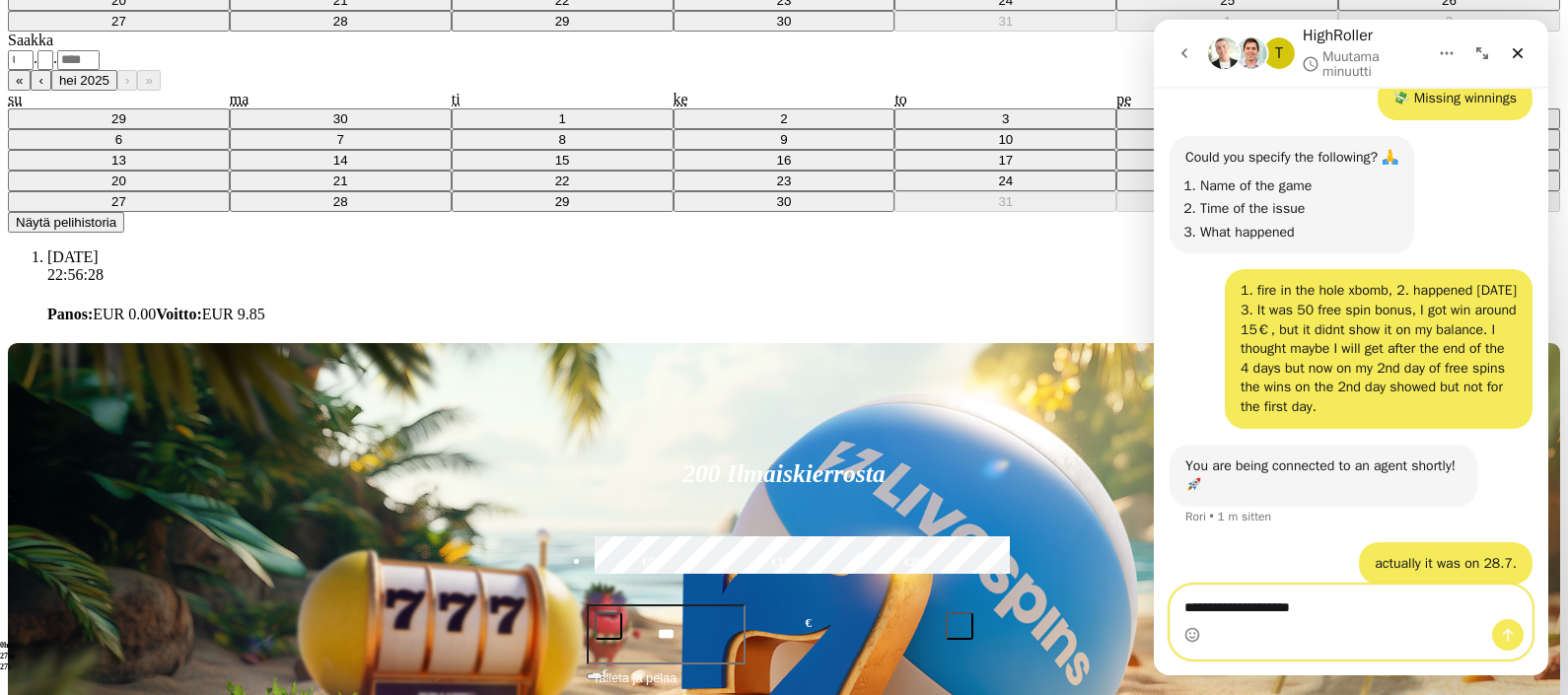 type on "**********" 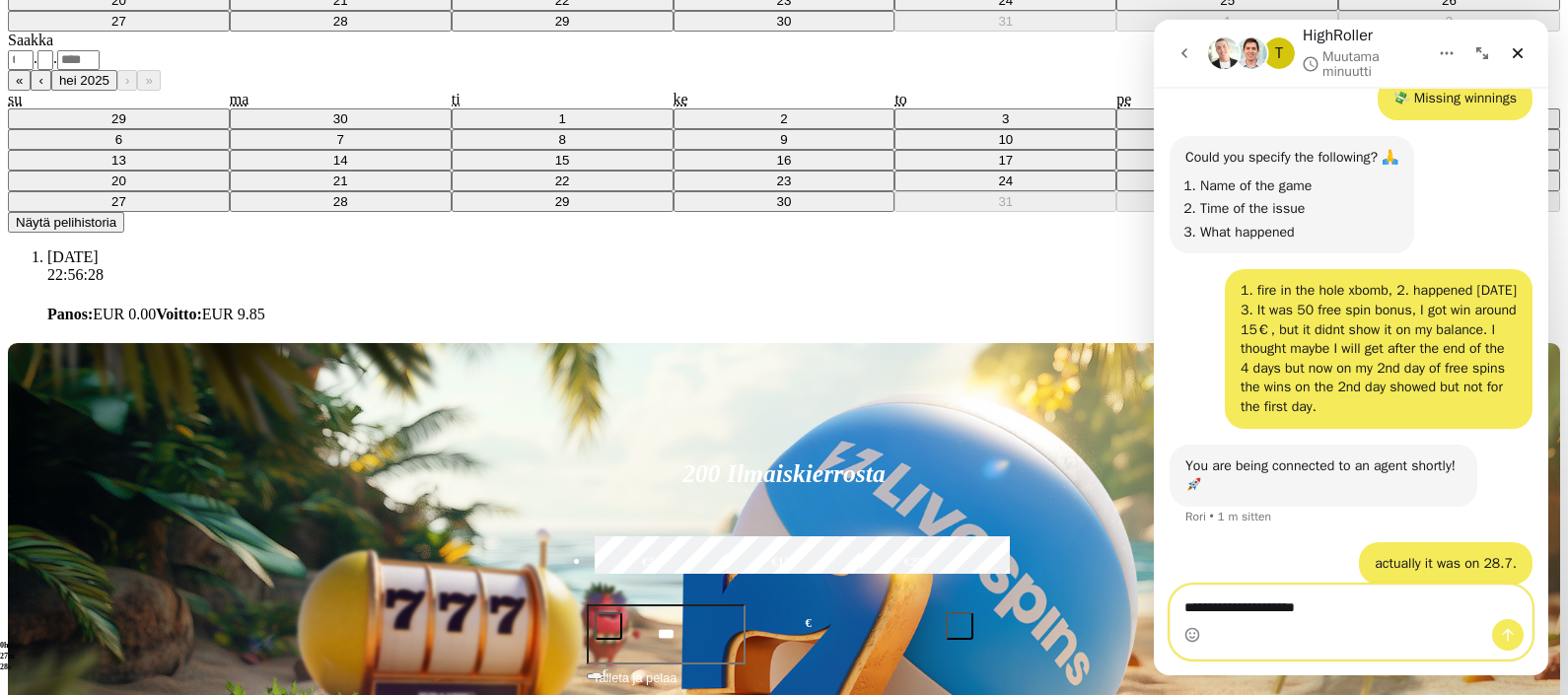 type 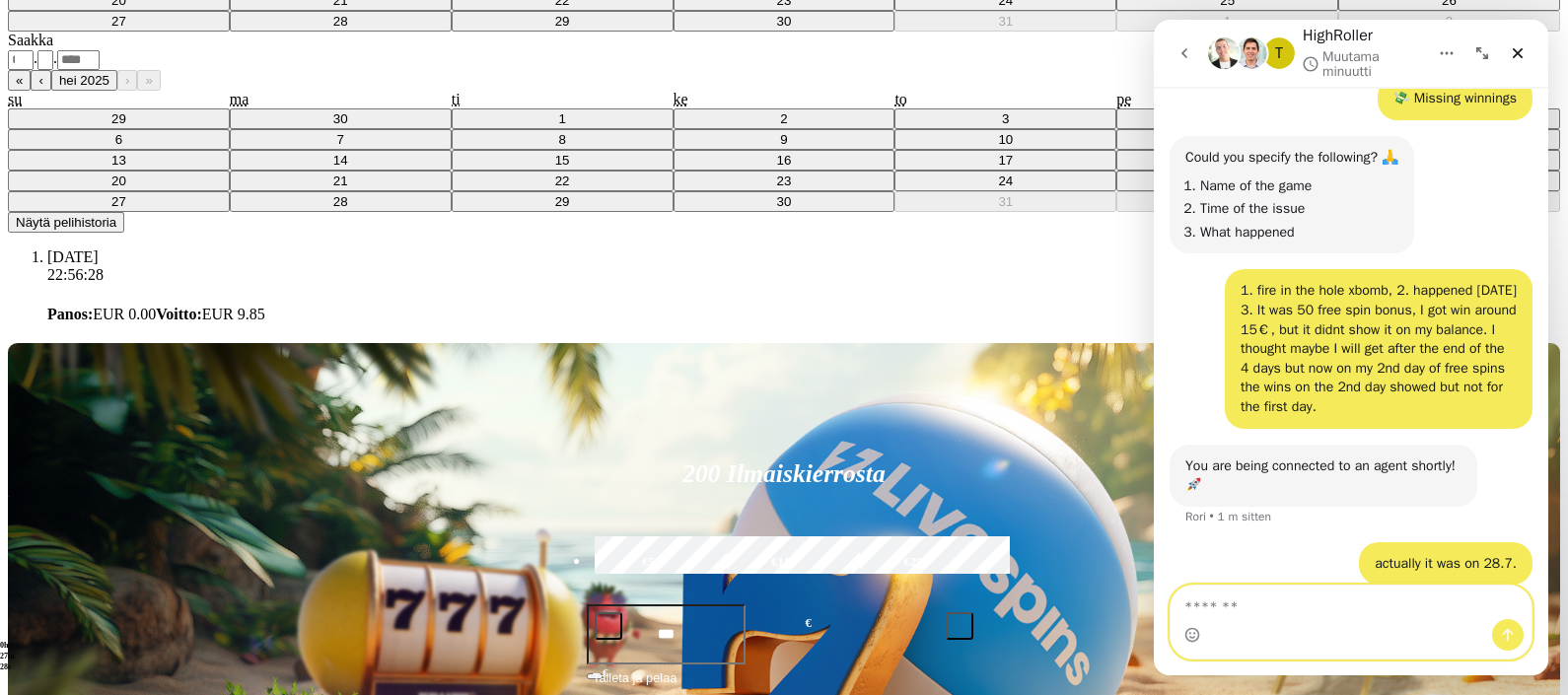 scroll, scrollTop: 705, scrollLeft: 0, axis: vertical 